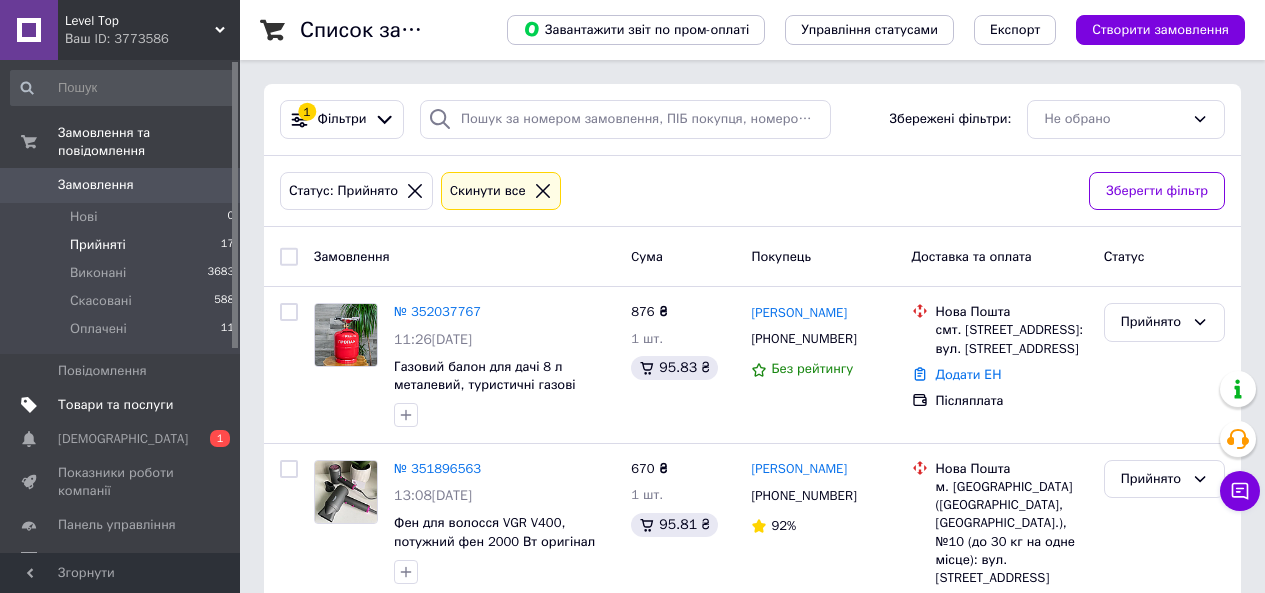 scroll, scrollTop: 0, scrollLeft: 0, axis: both 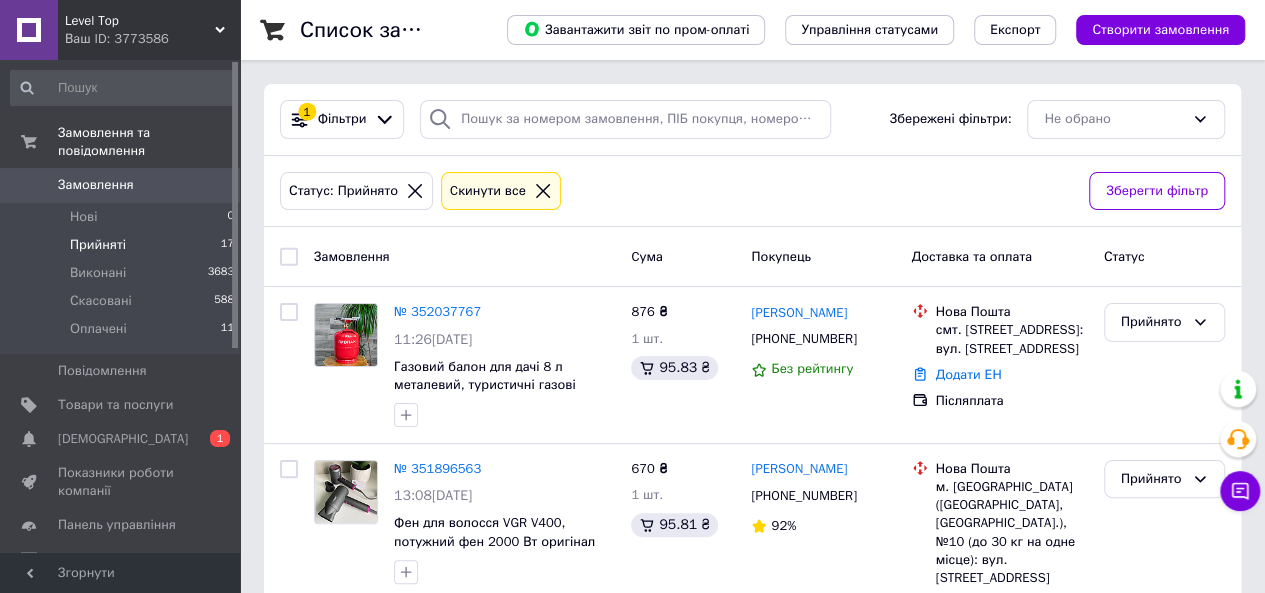 drag, startPoint x: 144, startPoint y: 423, endPoint x: 273, endPoint y: 397, distance: 131.59407 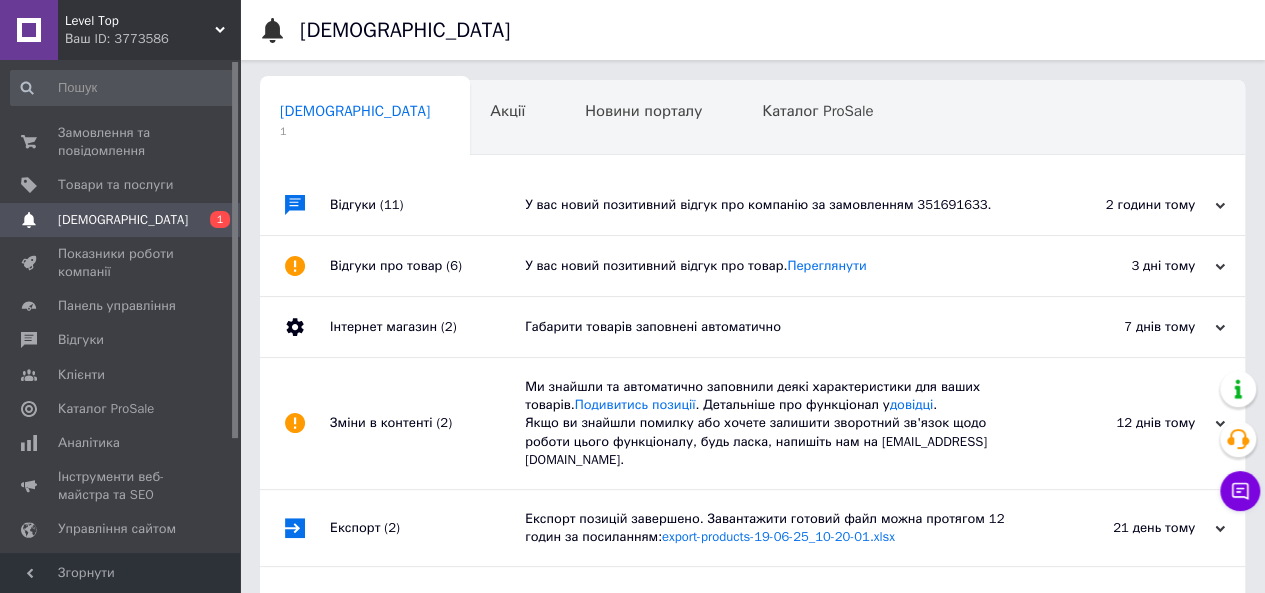 click on "У вас новий позитивний відгук про компанію за замовленням 351691633." at bounding box center (775, 205) 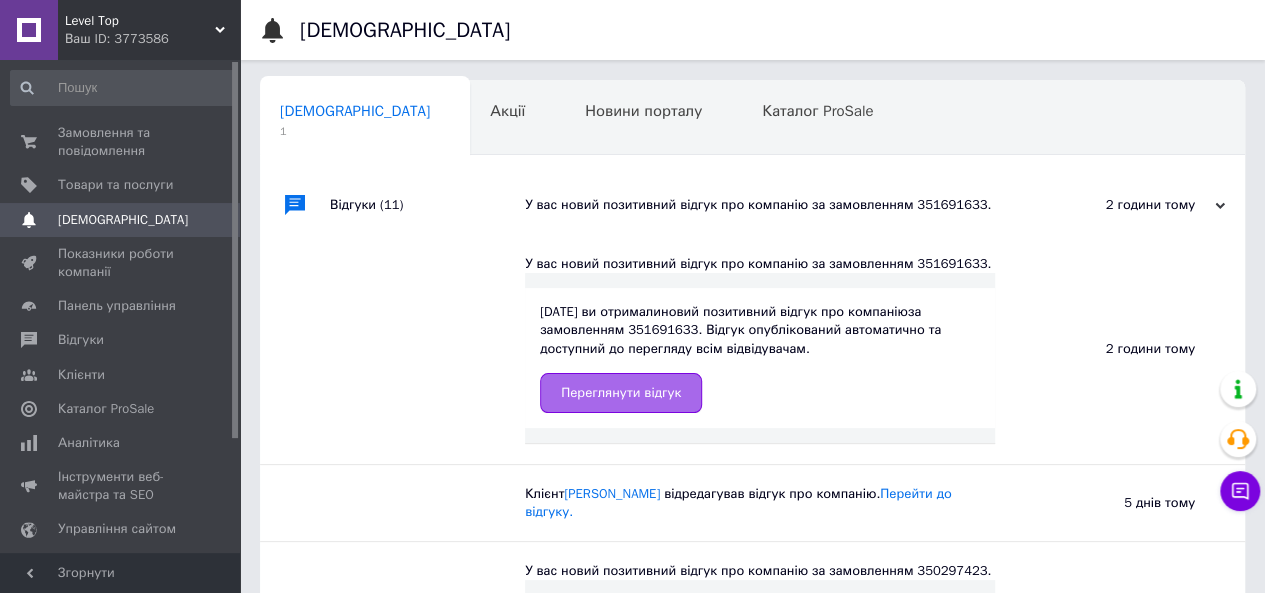 click on "Переглянути відгук" at bounding box center [621, 393] 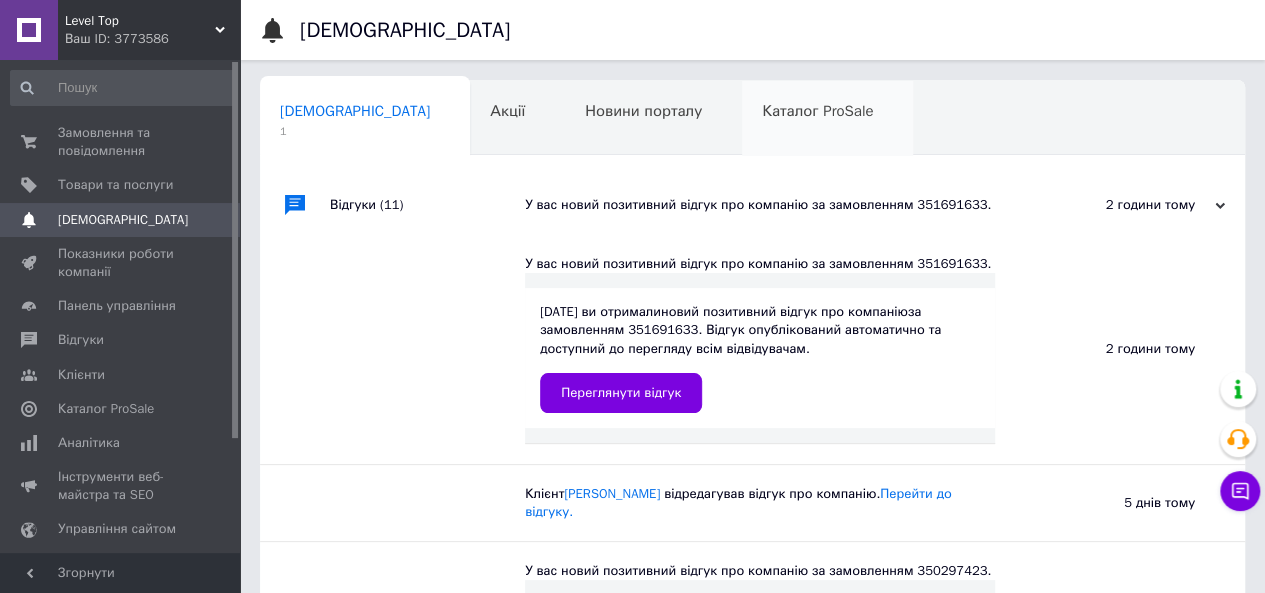 click on "Каталог ProSale 0" at bounding box center (827, 119) 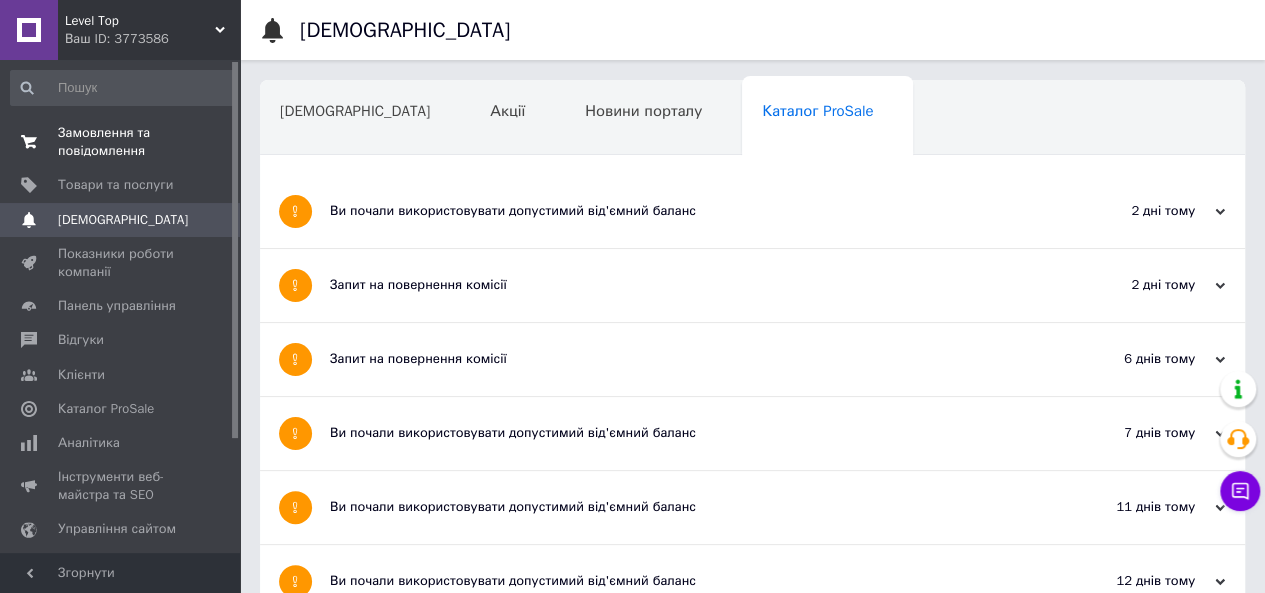 click on "Замовлення та повідомлення" at bounding box center [121, 142] 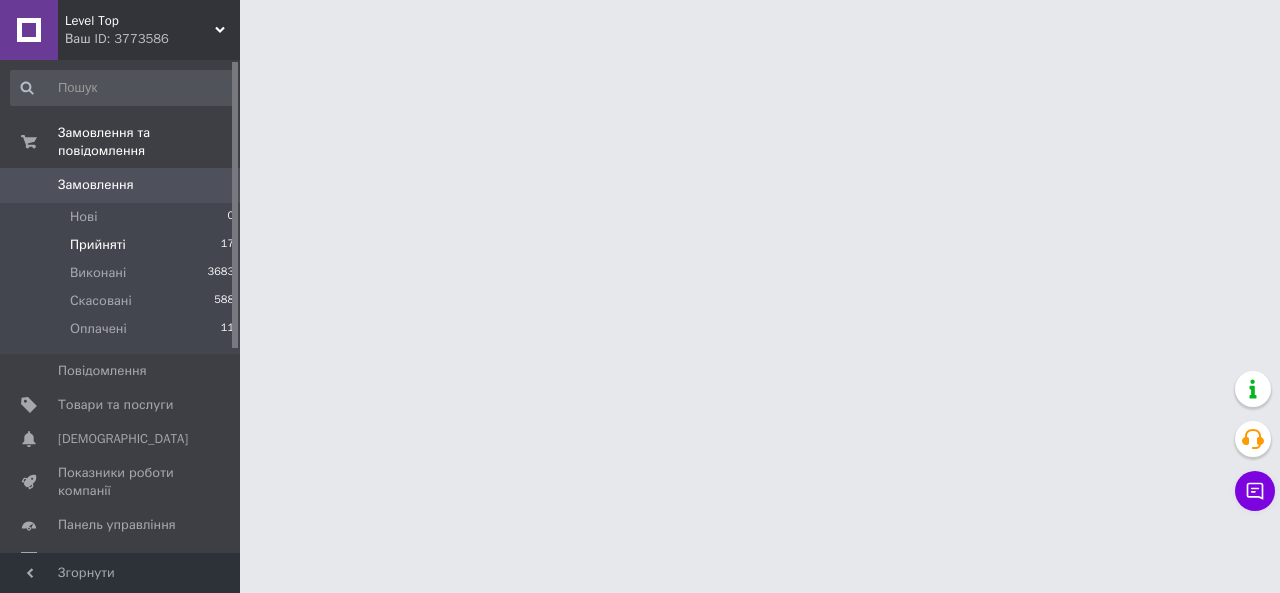 click on "Прийняті 17" at bounding box center (123, 245) 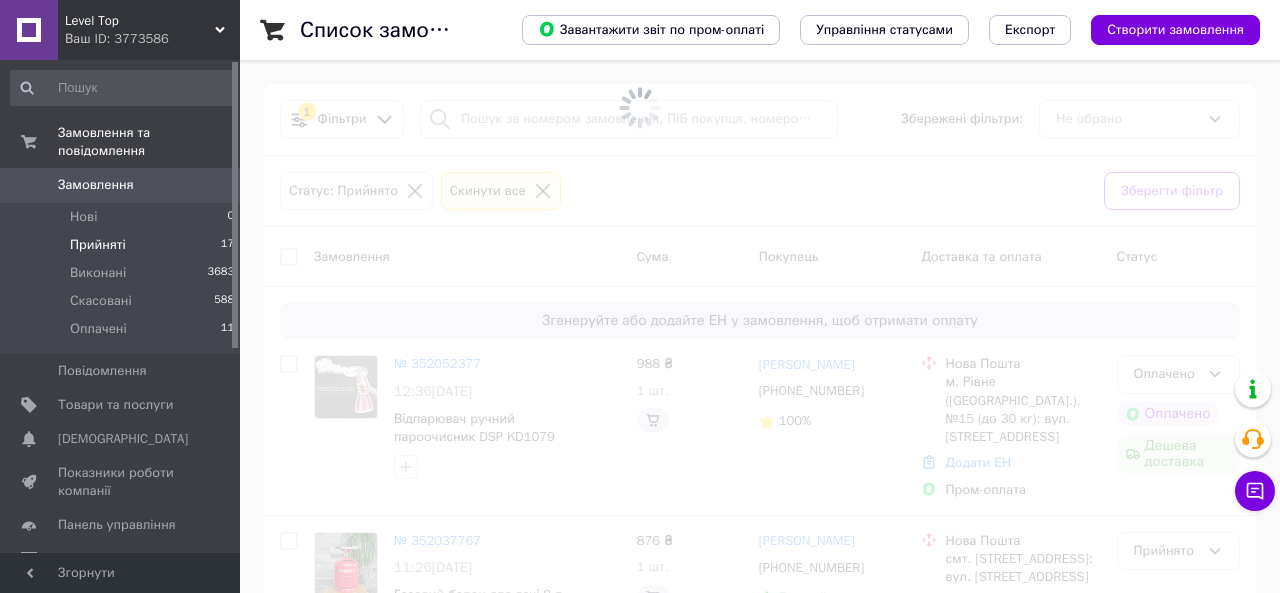 click on "Прийняті 17" at bounding box center [123, 245] 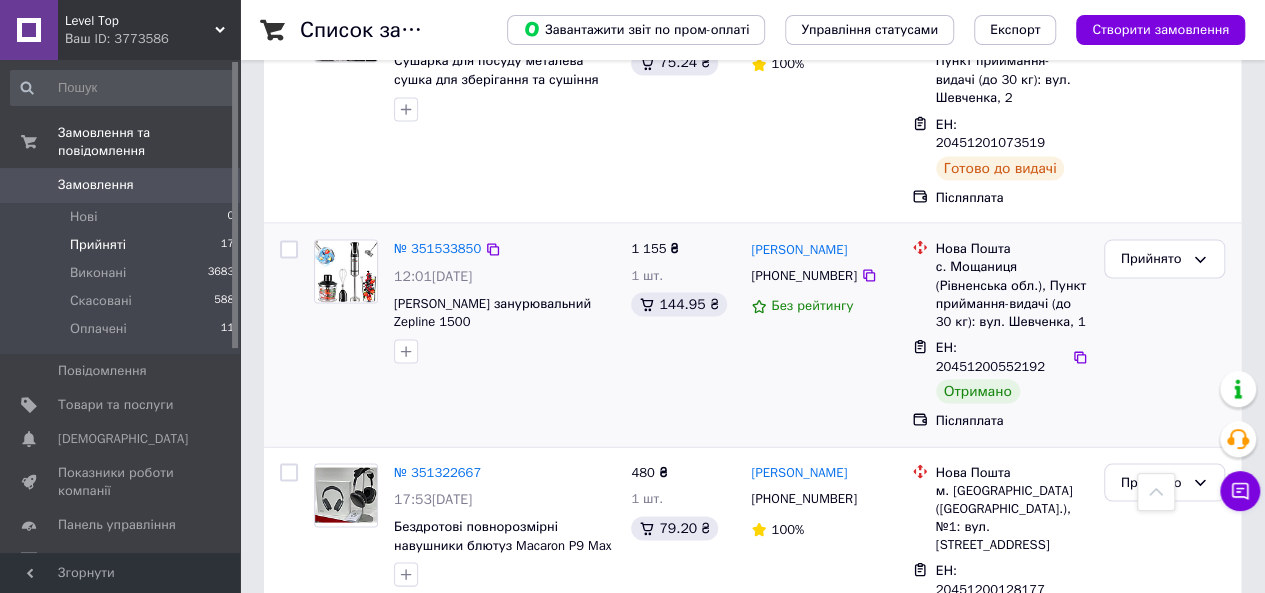 scroll, scrollTop: 1700, scrollLeft: 0, axis: vertical 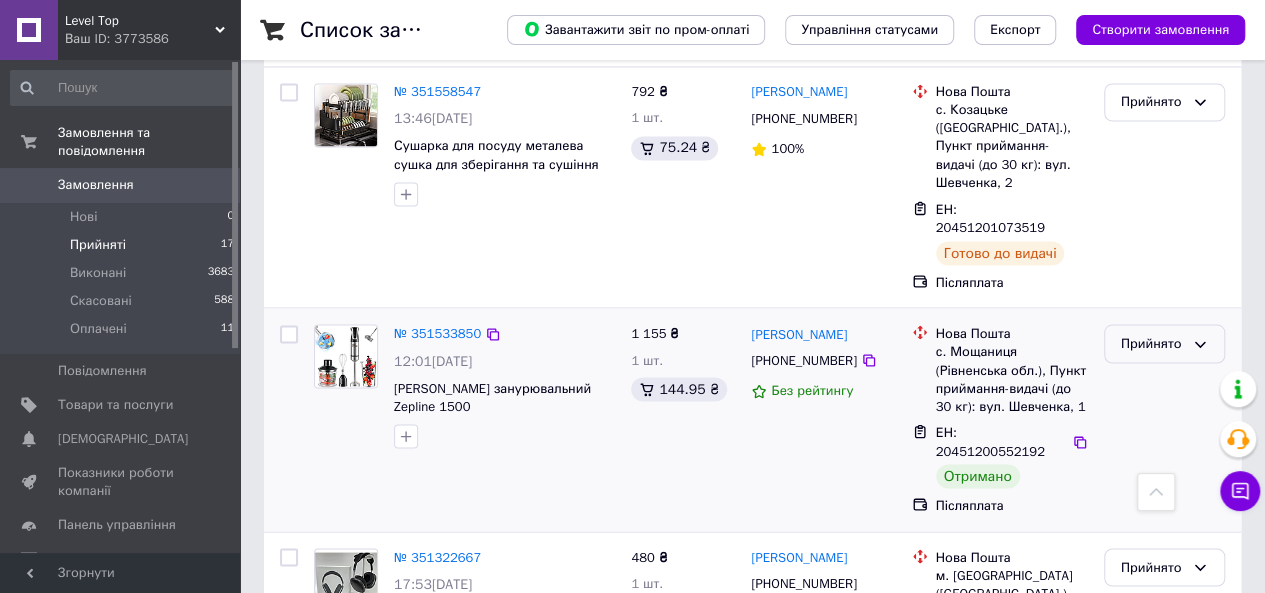 click on "Прийнято" at bounding box center (1152, 343) 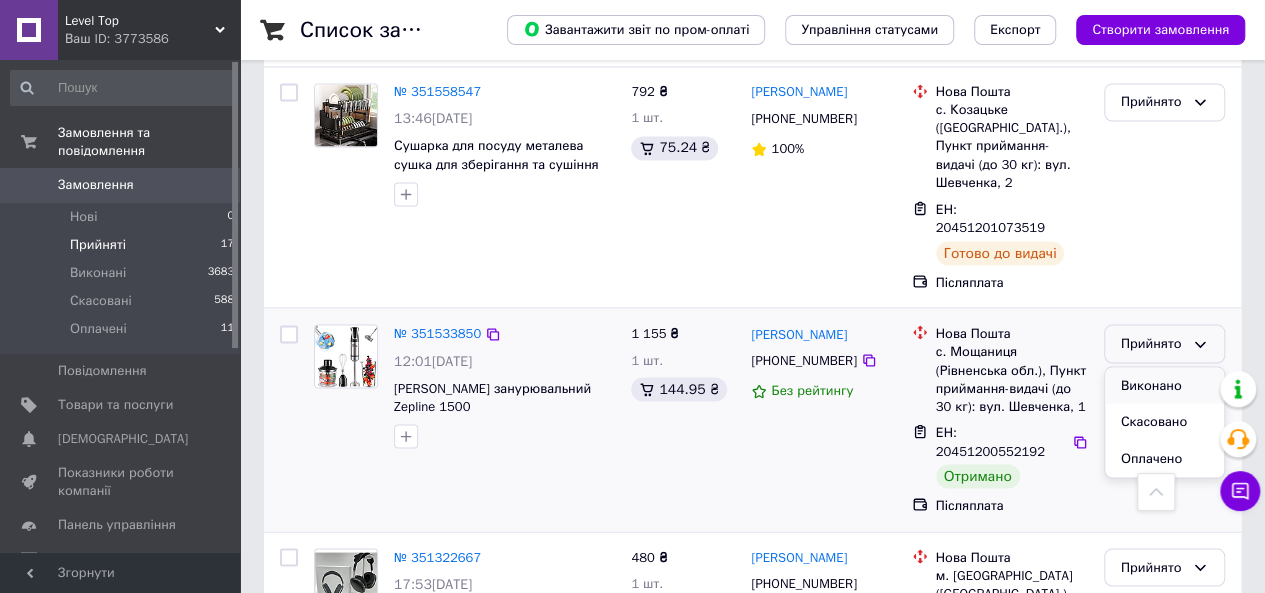 click on "Виконано" at bounding box center (1164, 385) 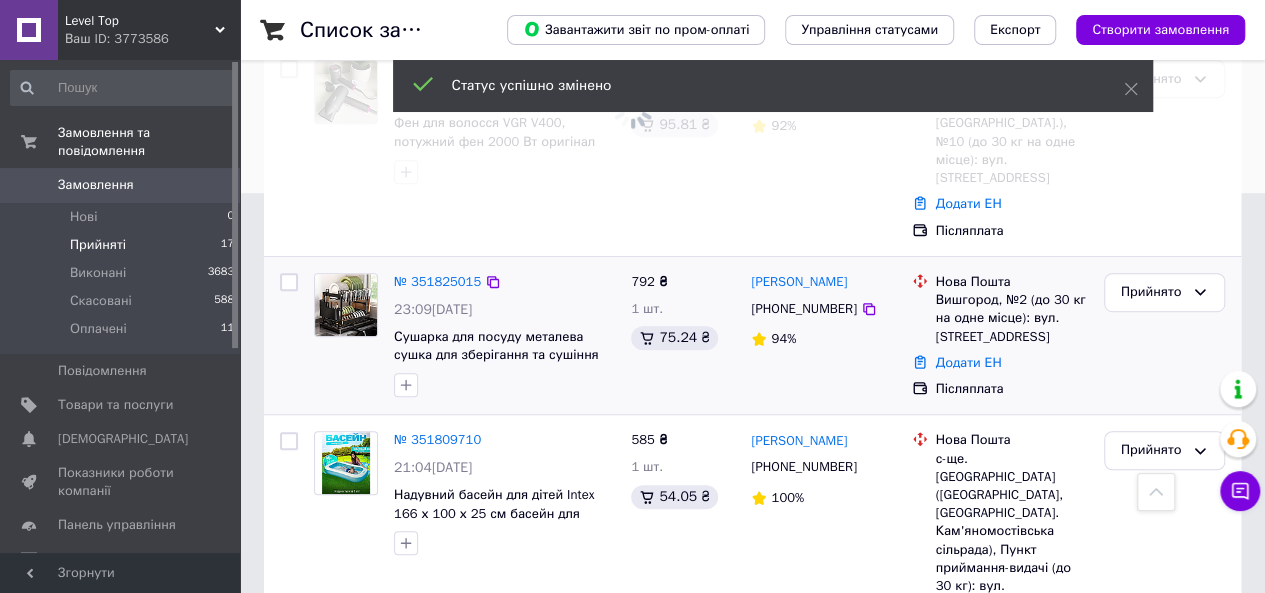 scroll, scrollTop: 200, scrollLeft: 0, axis: vertical 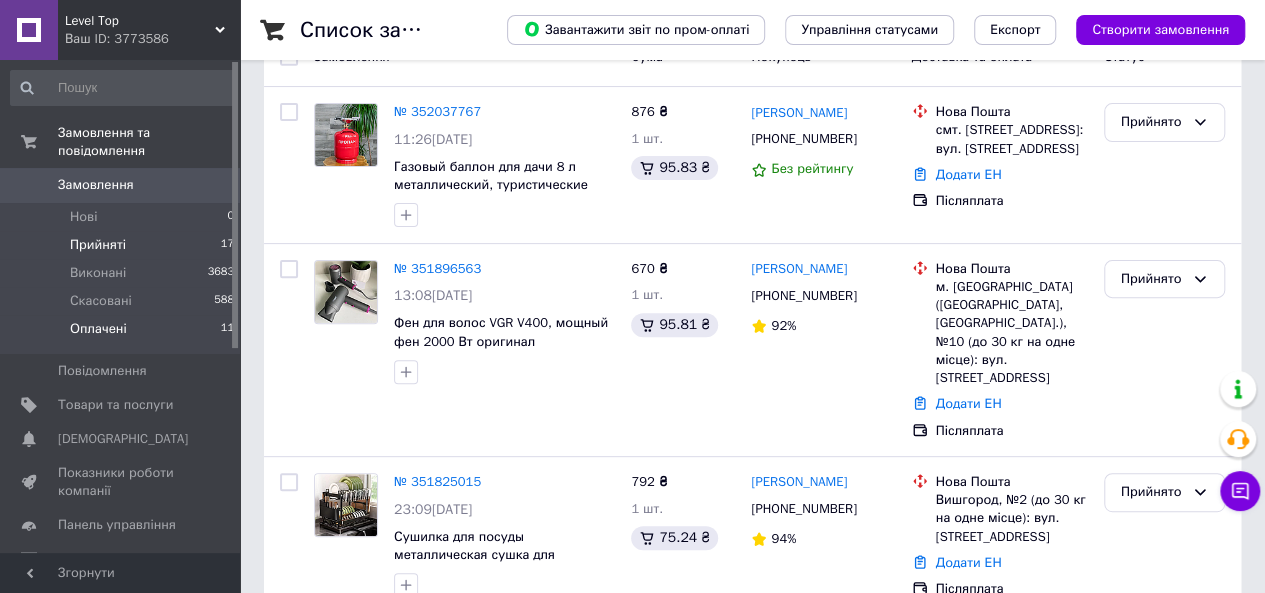click on "Оплачені 11" at bounding box center [123, 334] 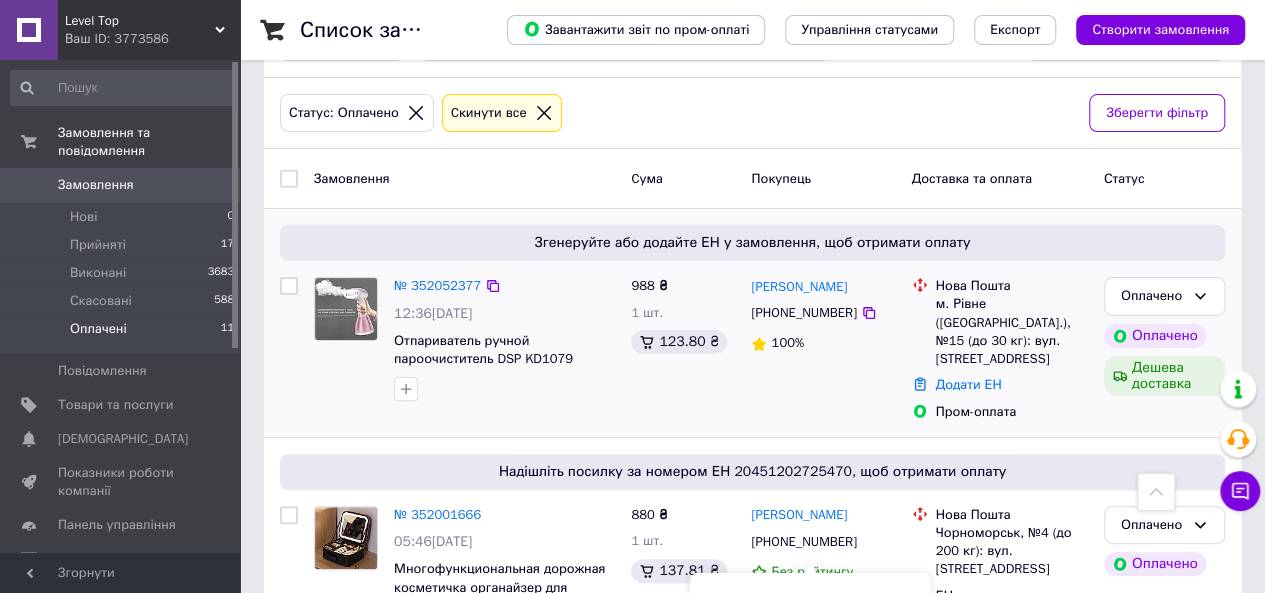 scroll, scrollTop: 0, scrollLeft: 0, axis: both 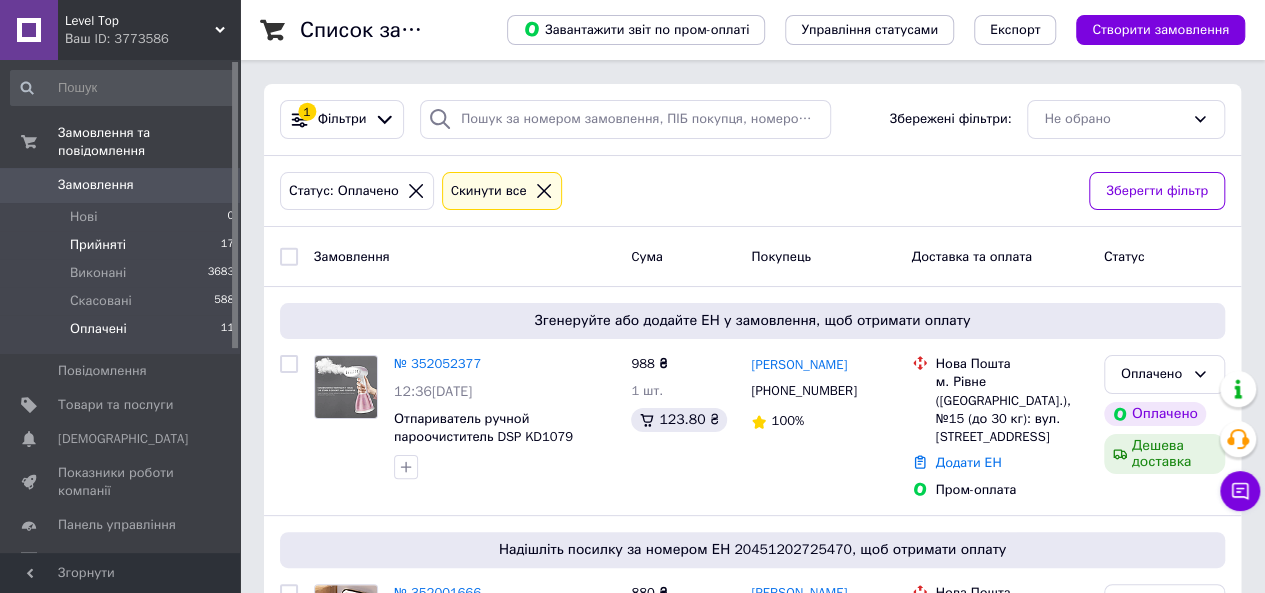 click on "Прийняті" at bounding box center [98, 245] 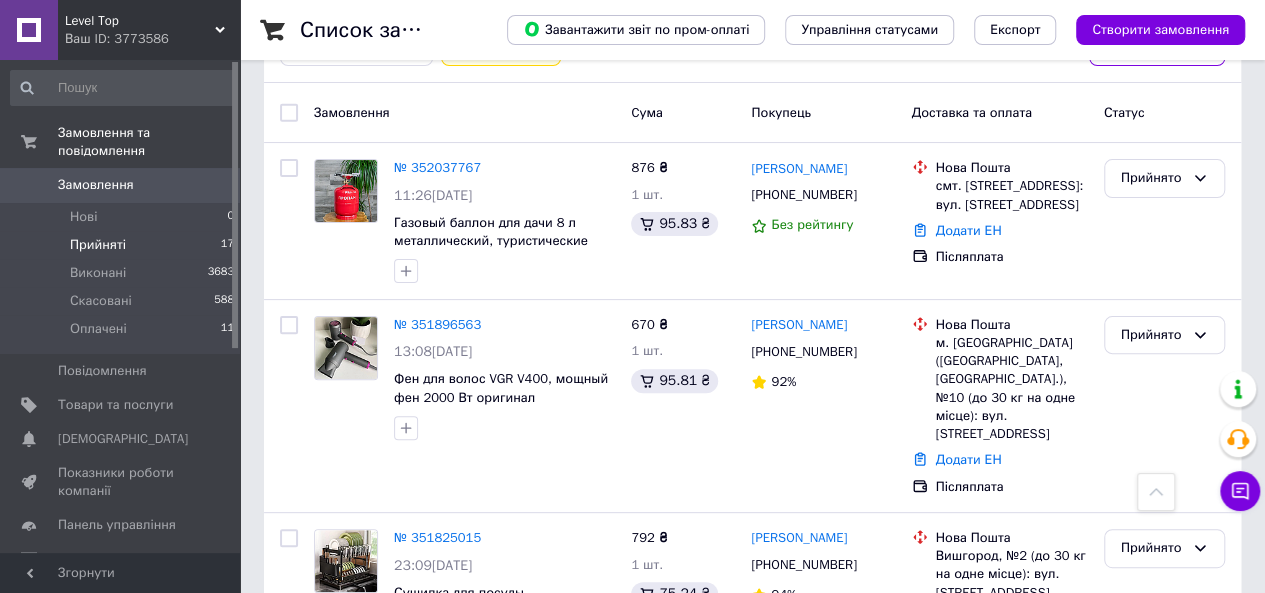 scroll, scrollTop: 0, scrollLeft: 0, axis: both 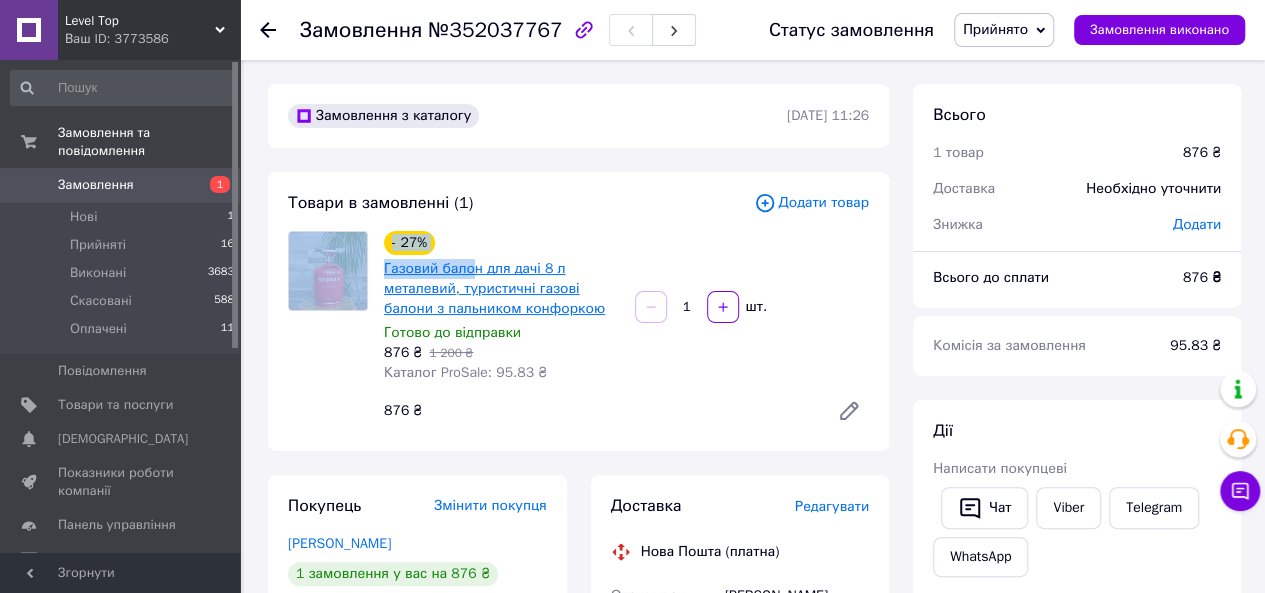 drag, startPoint x: 375, startPoint y: 269, endPoint x: 474, endPoint y: 264, distance: 99.12618 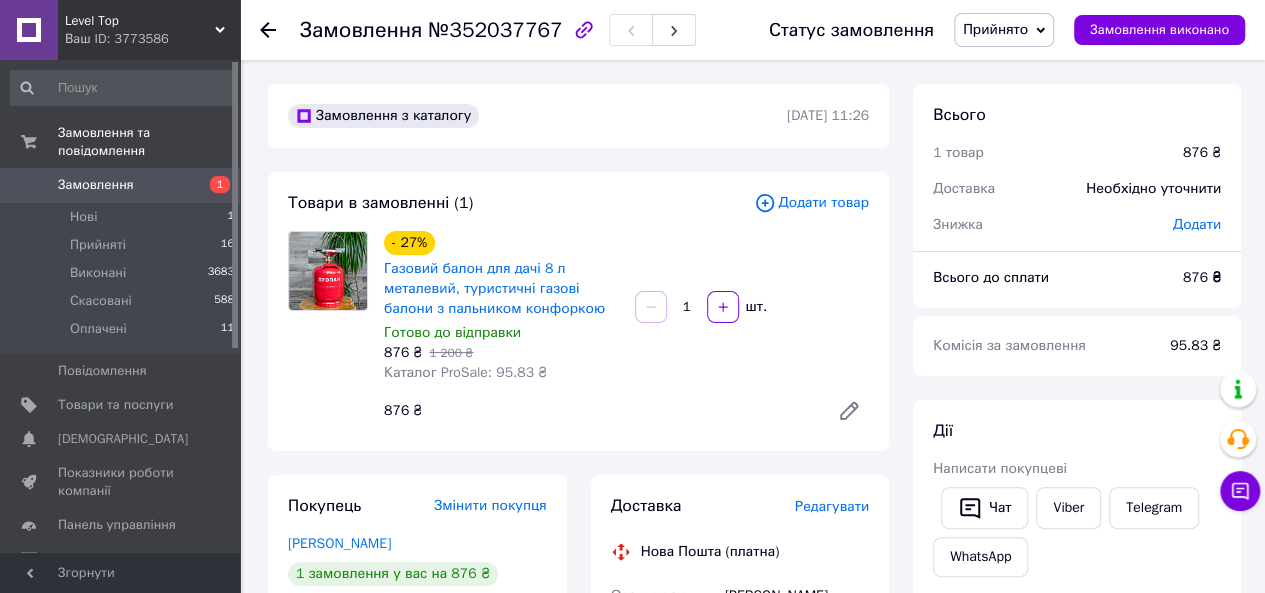 click on "- 27% Газовий балон для дачі 8 л металевий, туристичні газові балони з пальником конфоркою" at bounding box center (501, 275) 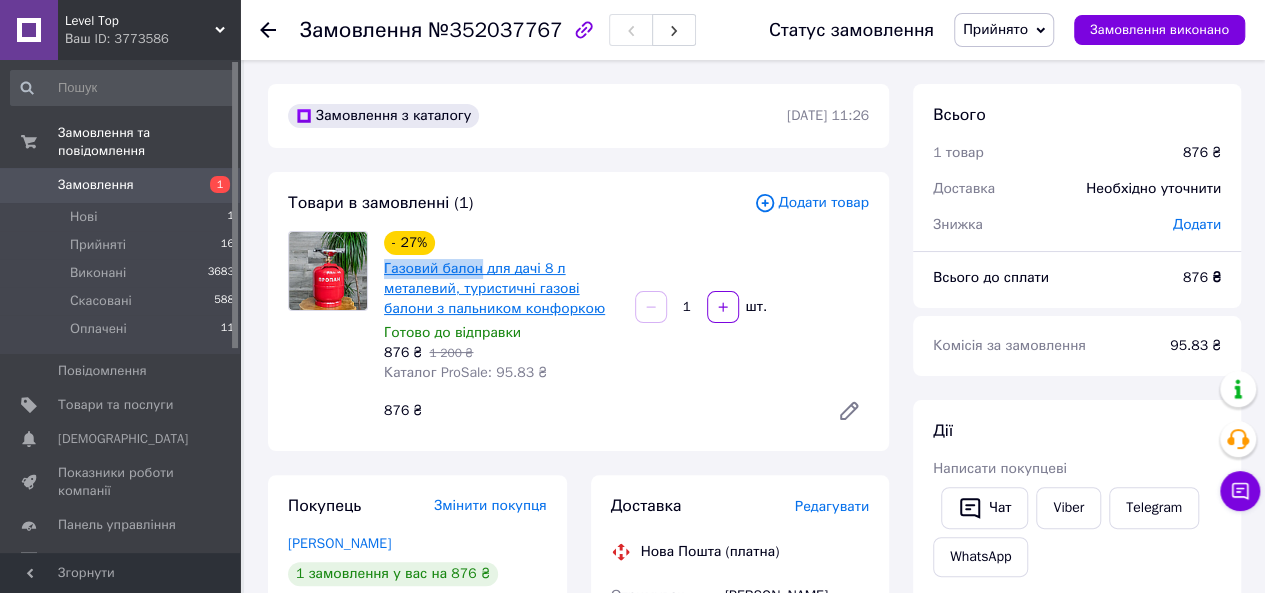 drag, startPoint x: 381, startPoint y: 272, endPoint x: 480, endPoint y: 275, distance: 99.04544 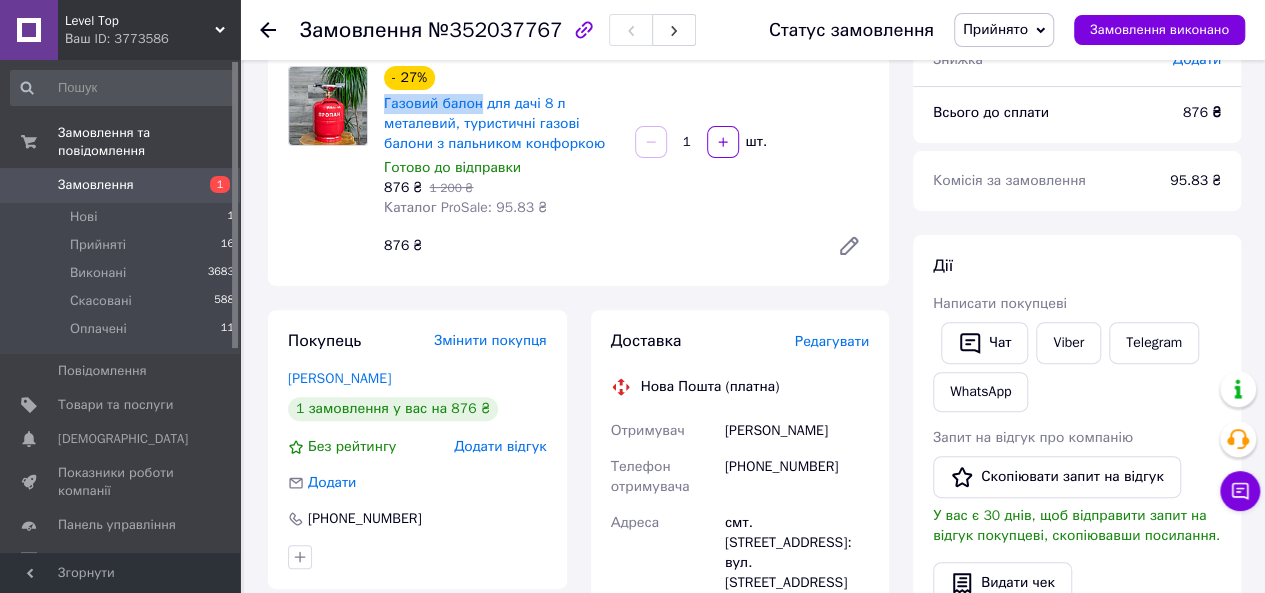 scroll, scrollTop: 300, scrollLeft: 0, axis: vertical 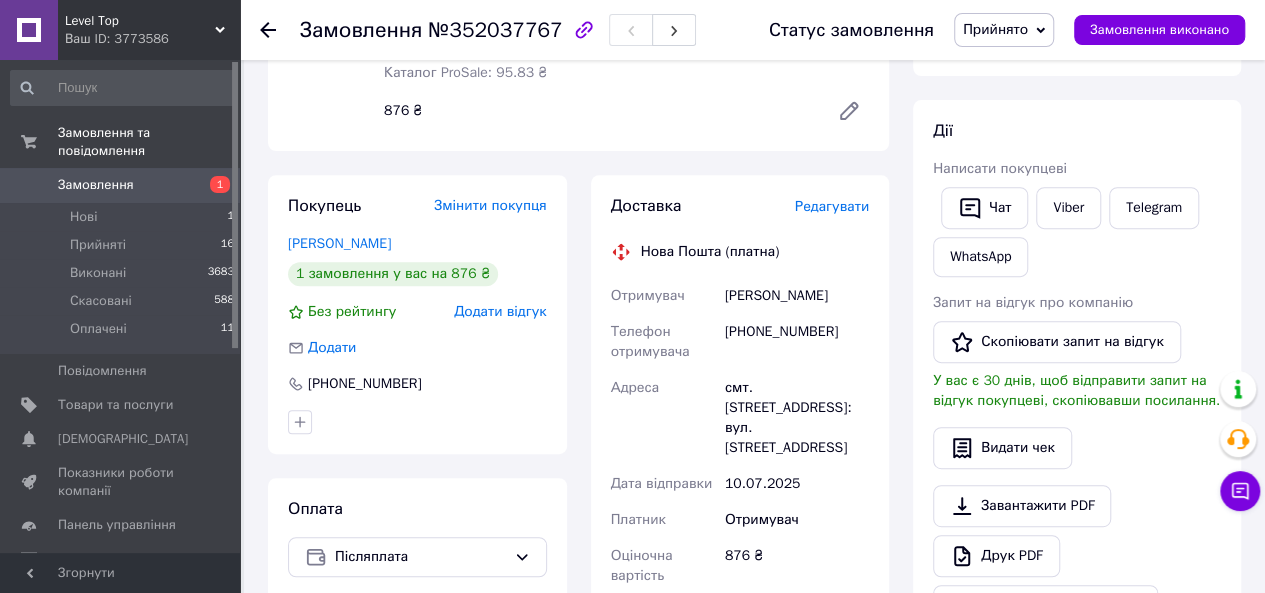 click on "Шепель Андрей" at bounding box center [797, 296] 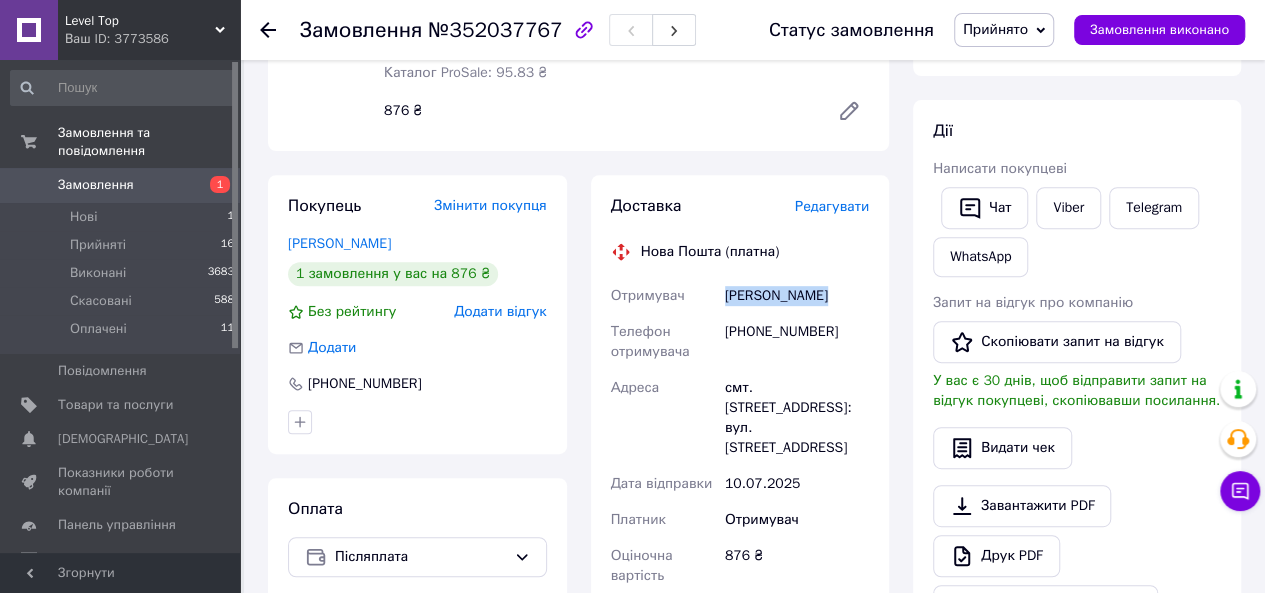 drag, startPoint x: 762, startPoint y: 299, endPoint x: 786, endPoint y: 299, distance: 24 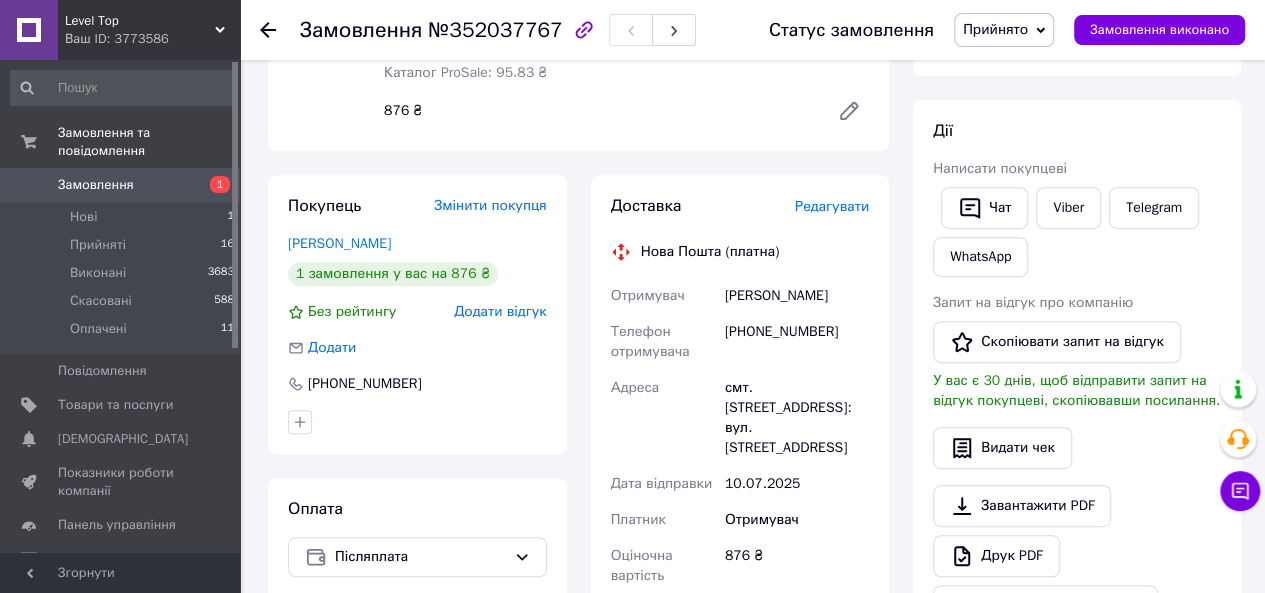 click on "[PHONE_NUMBER]" at bounding box center [797, 342] 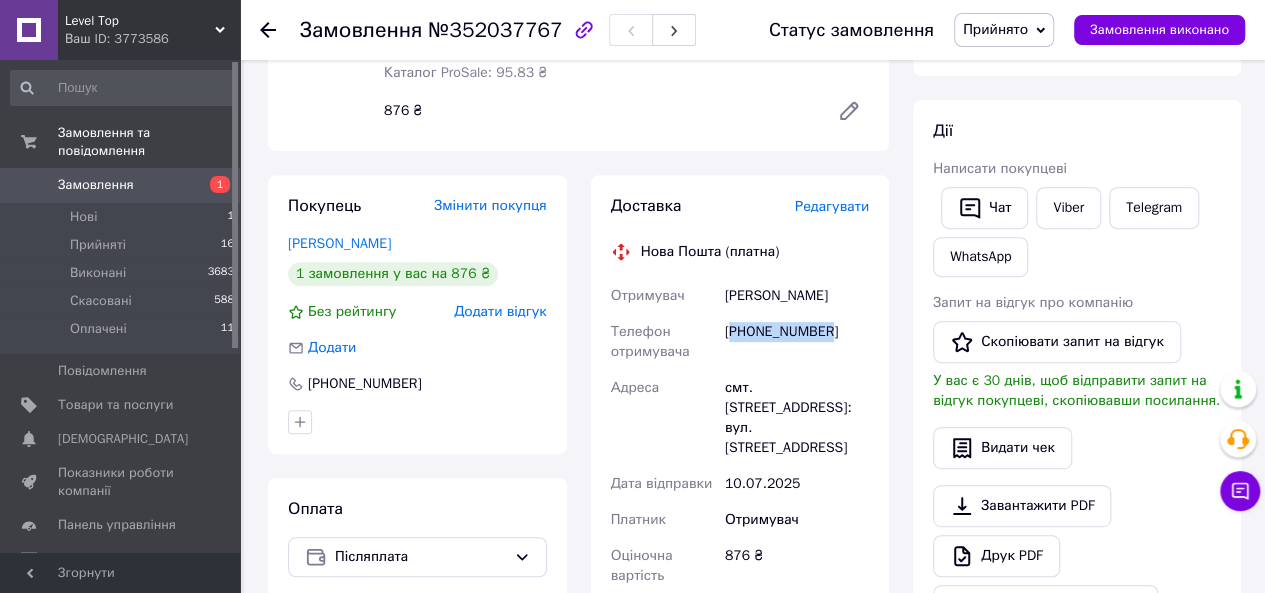 click on "[PHONE_NUMBER]" at bounding box center (797, 342) 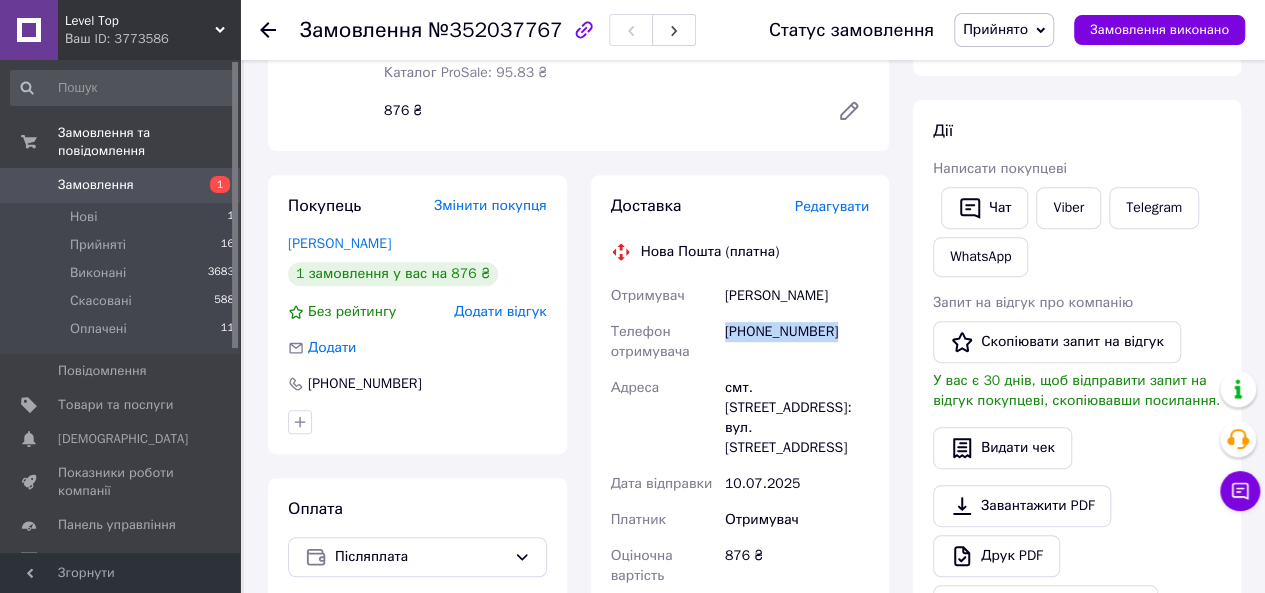 click on "[PHONE_NUMBER]" at bounding box center (797, 342) 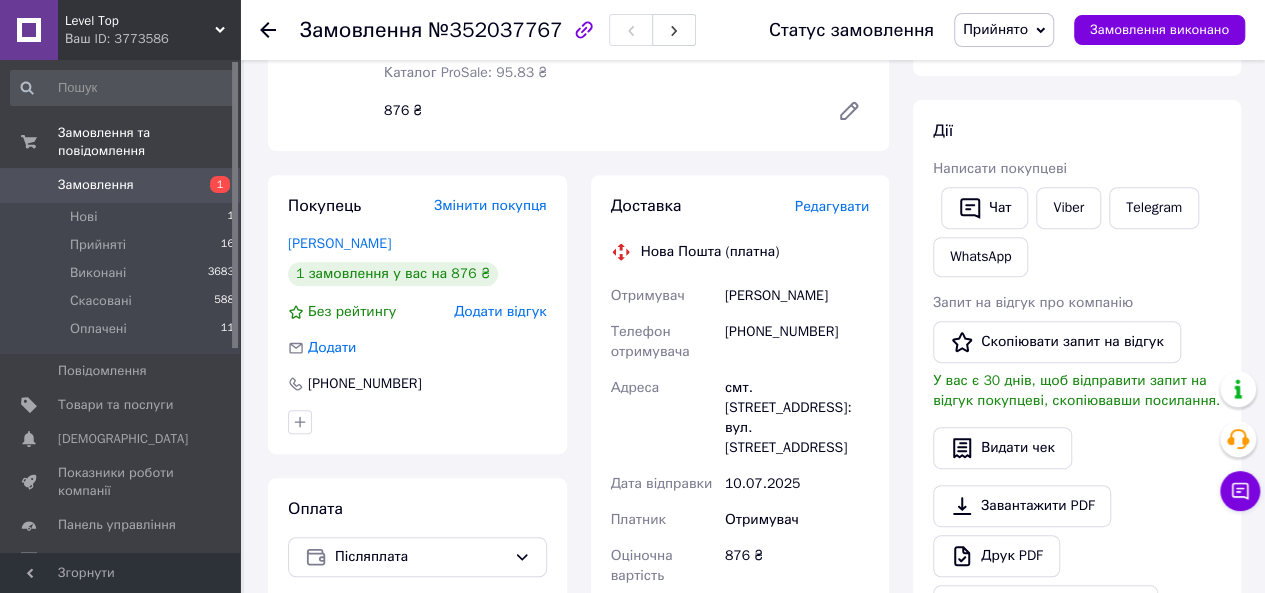 click on "смт. [STREET_ADDRESS]: вул. [STREET_ADDRESS]" at bounding box center (797, 418) 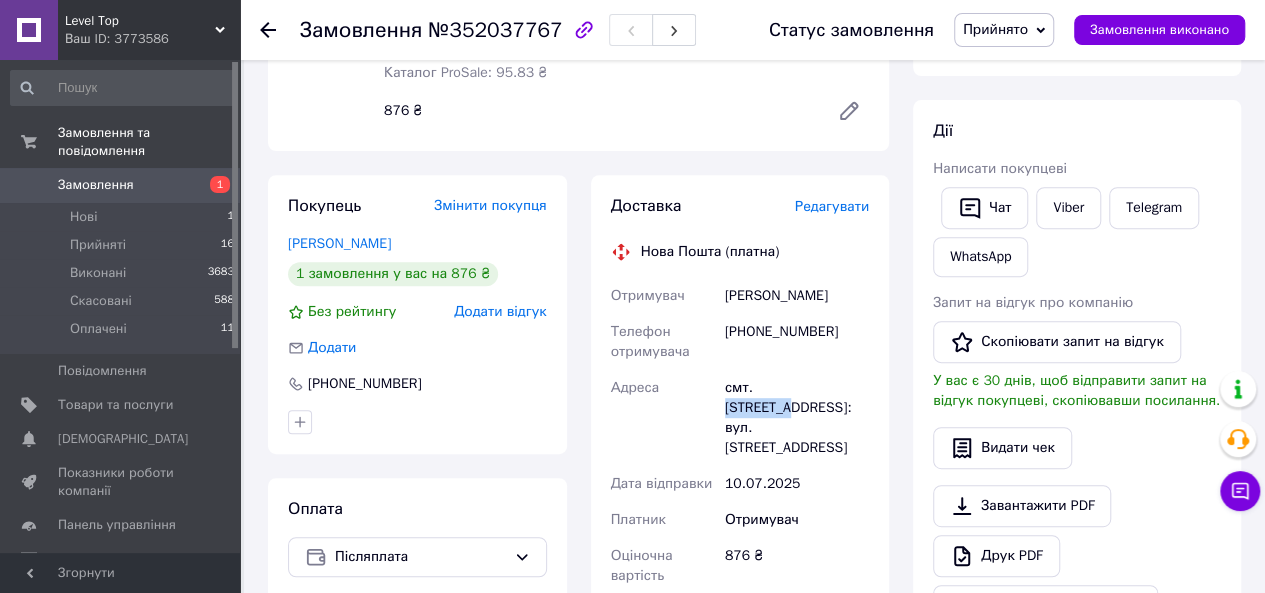 click on "смт. [STREET_ADDRESS]: вул. [STREET_ADDRESS]" at bounding box center [797, 418] 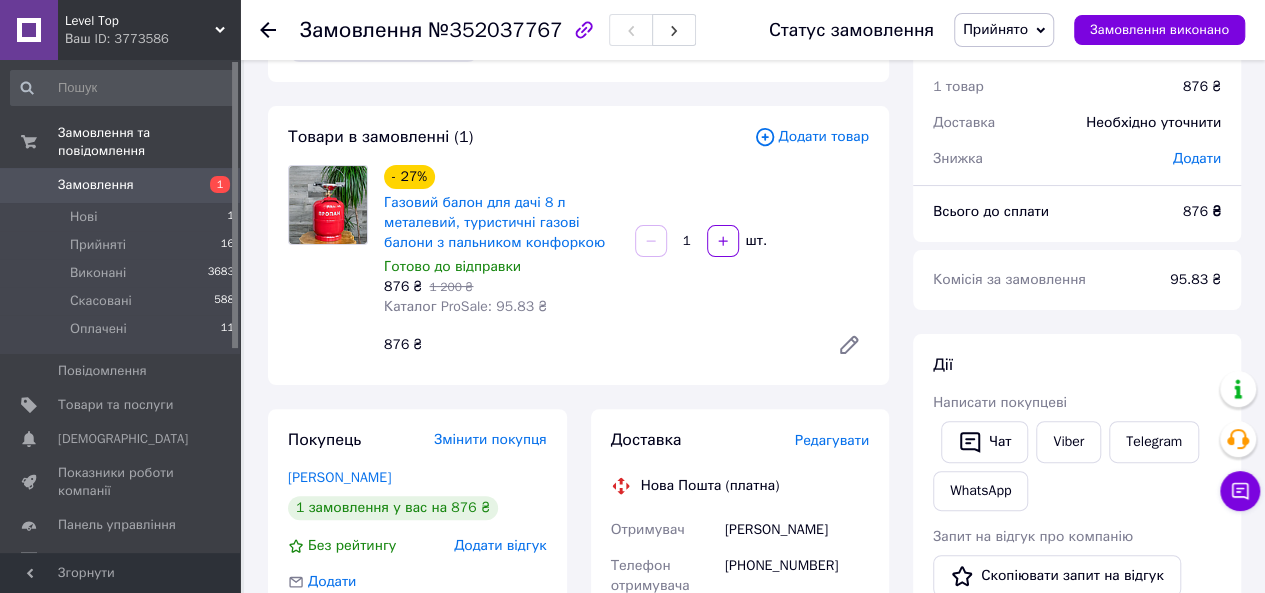 scroll, scrollTop: 0, scrollLeft: 0, axis: both 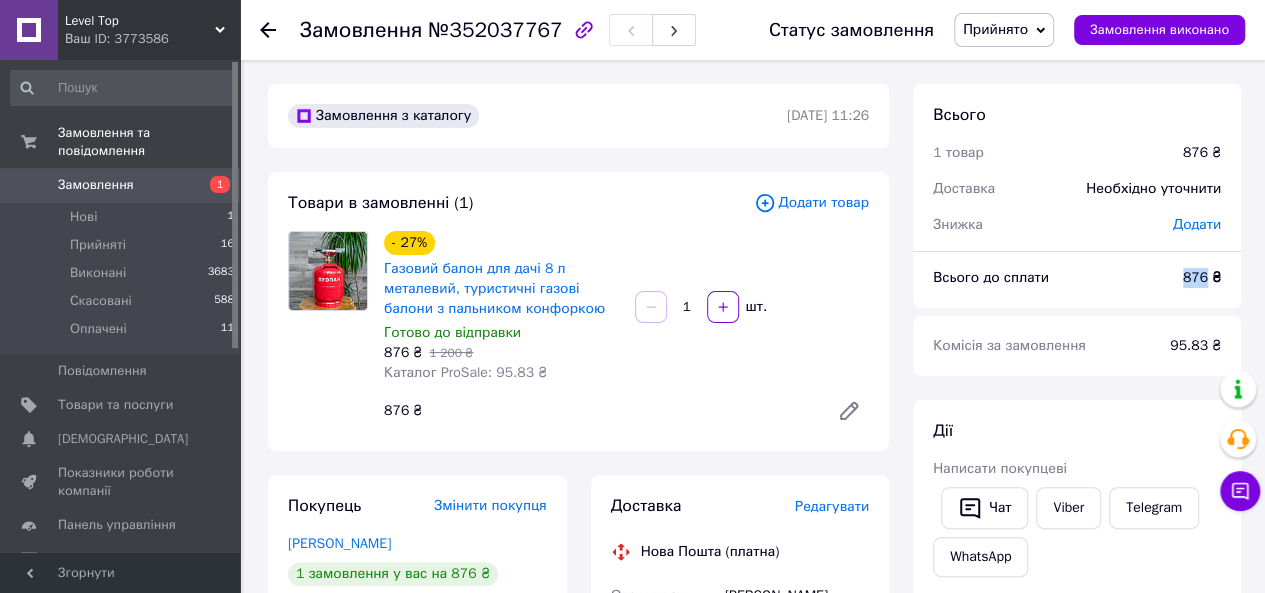 drag, startPoint x: 1207, startPoint y: 276, endPoint x: 1182, endPoint y: 277, distance: 25.019993 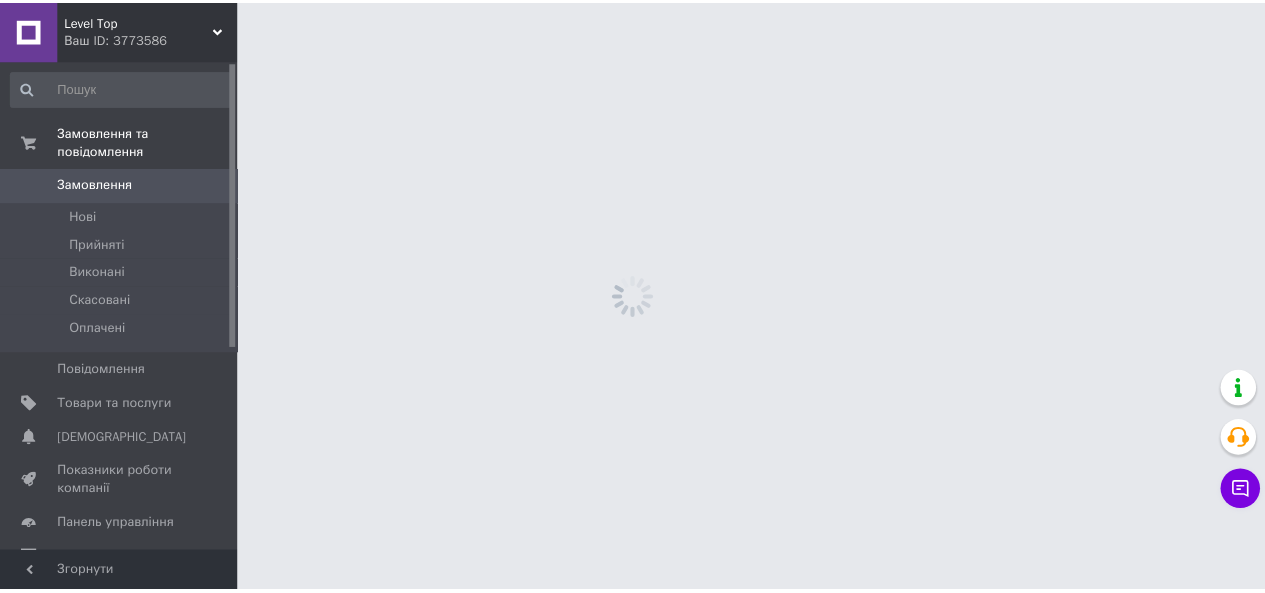 scroll, scrollTop: 0, scrollLeft: 0, axis: both 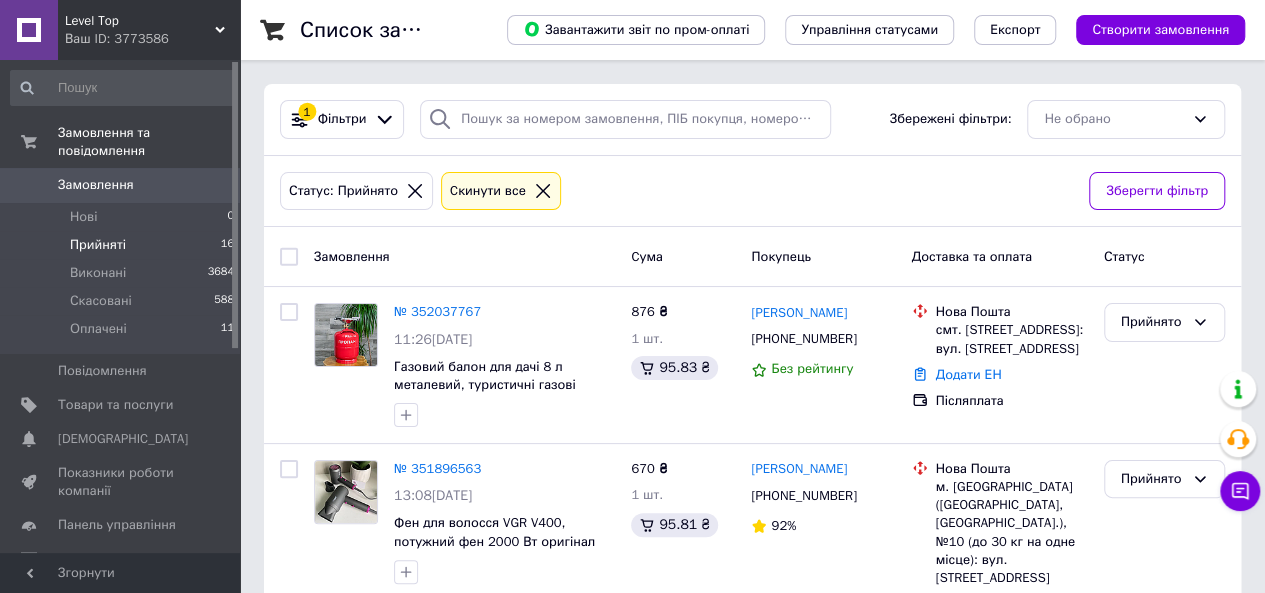 click on "Замовлення" at bounding box center [121, 185] 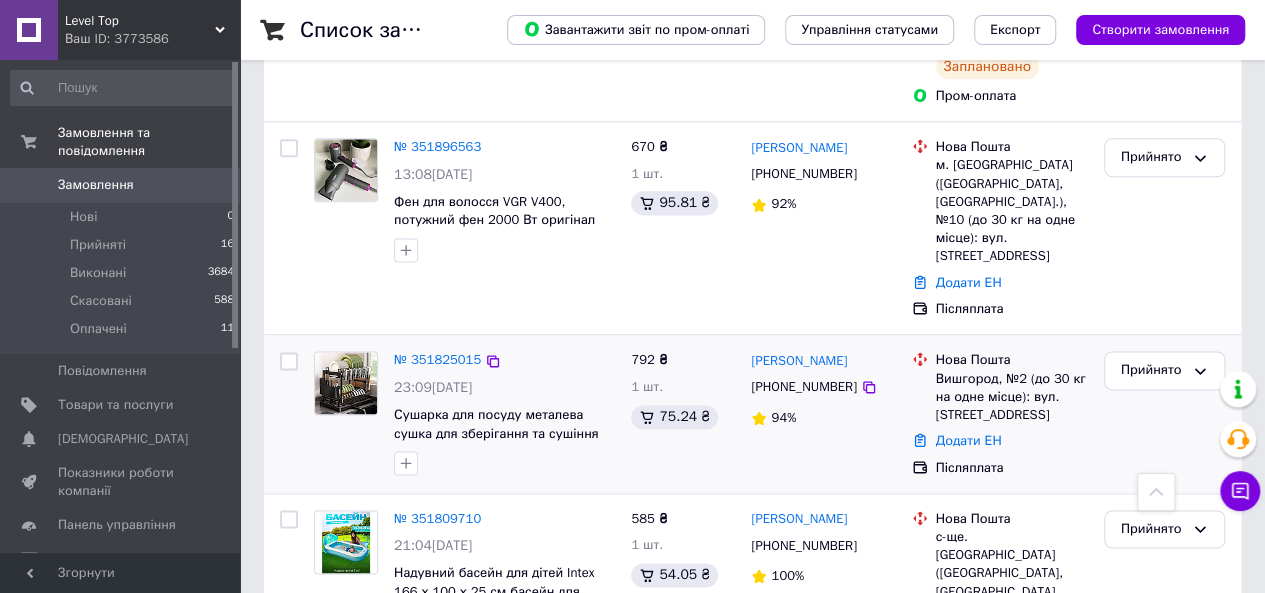 scroll, scrollTop: 1200, scrollLeft: 0, axis: vertical 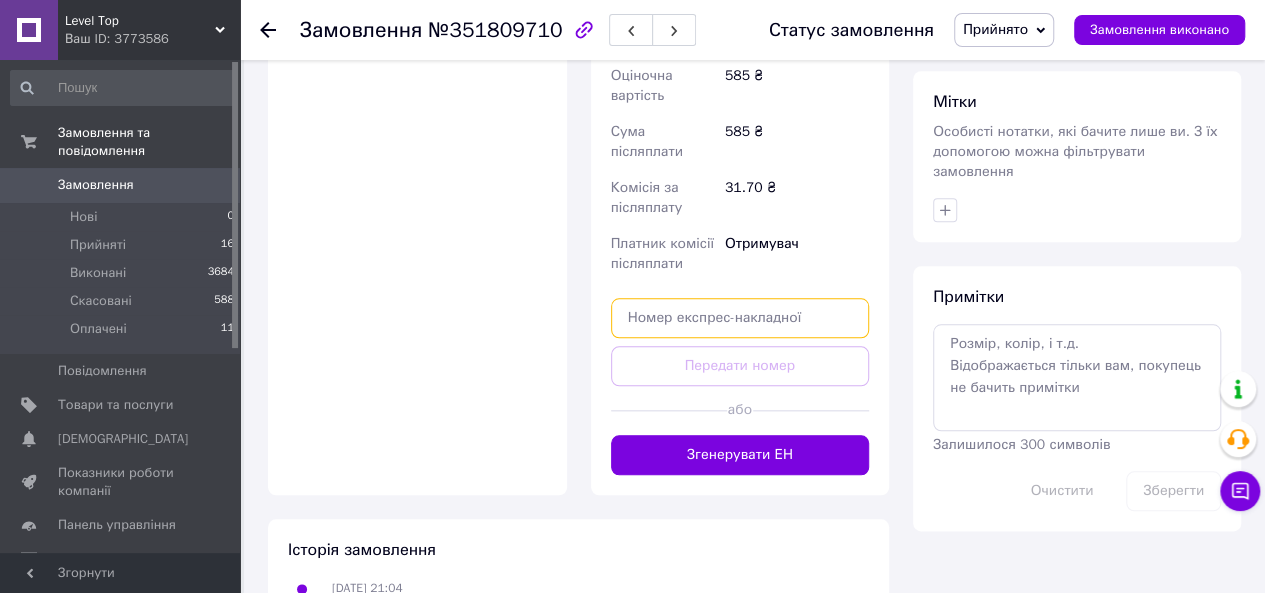 click at bounding box center (740, 318) 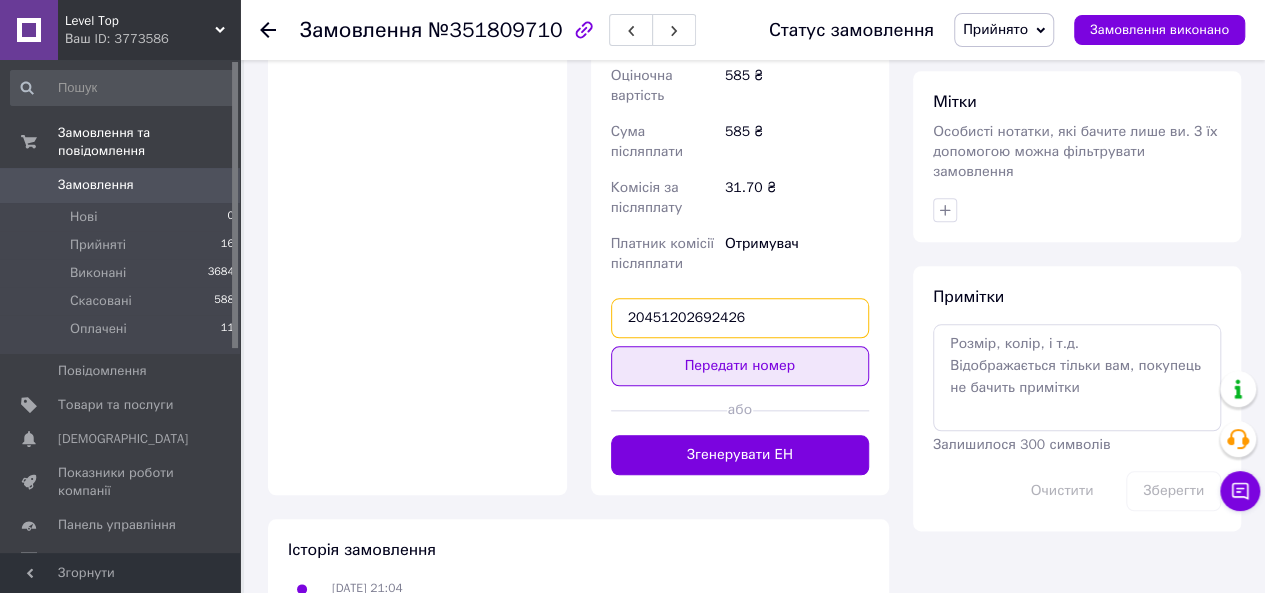 type on "20451202692426" 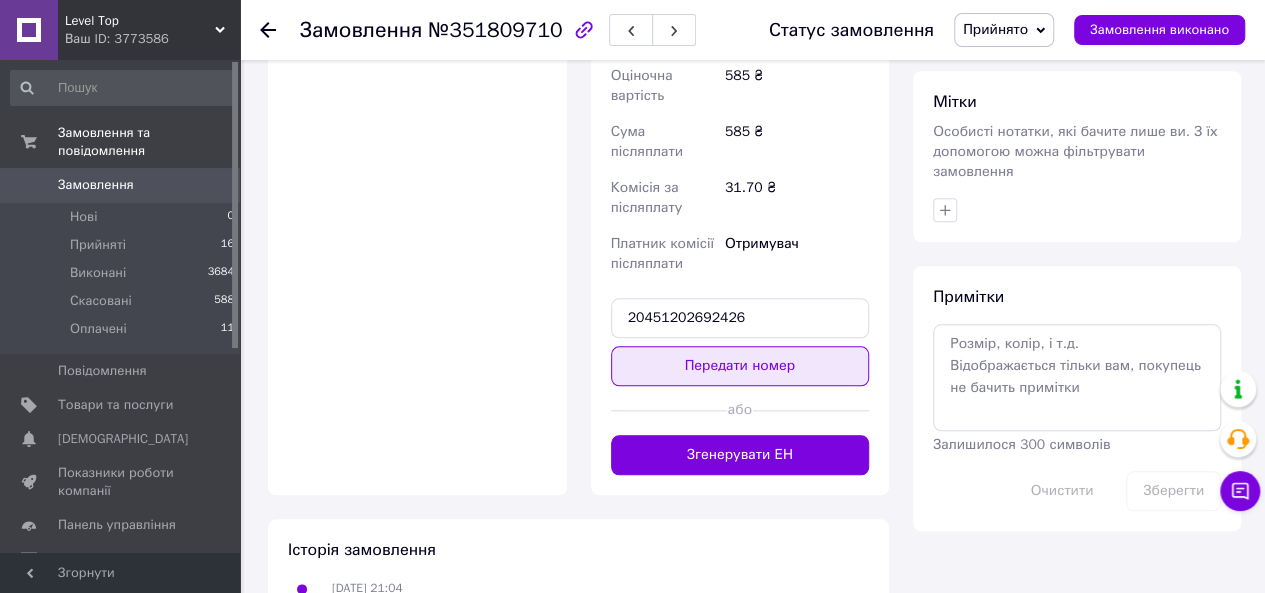 click on "Передати номер" at bounding box center [740, 366] 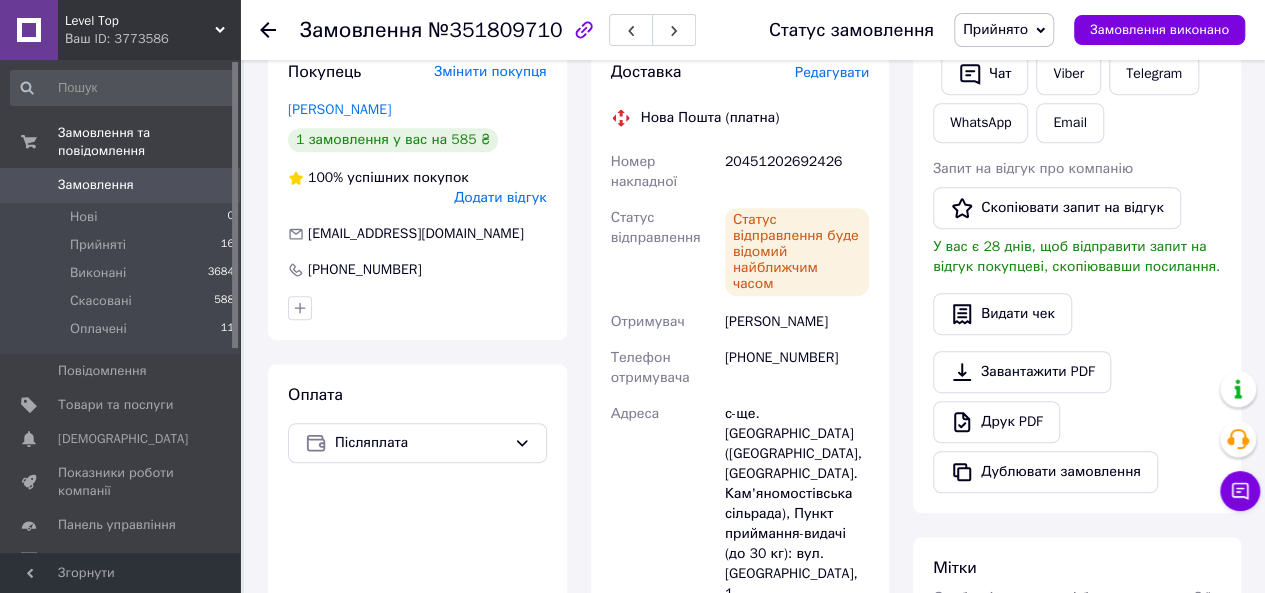 scroll, scrollTop: 336, scrollLeft: 0, axis: vertical 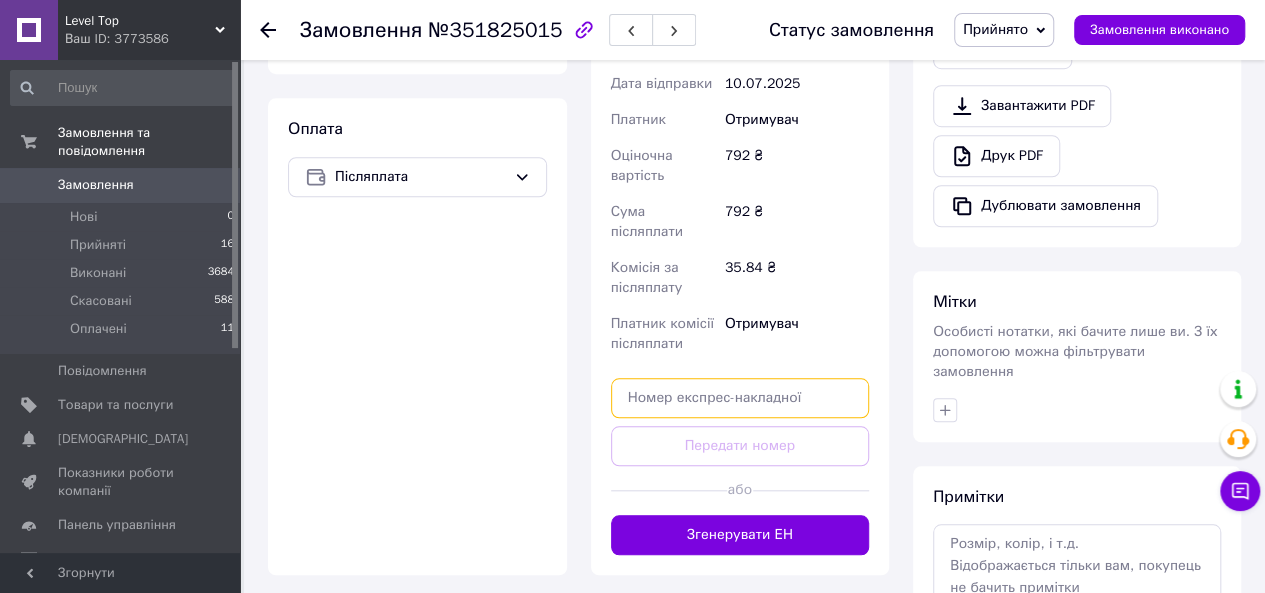 click at bounding box center (740, 398) 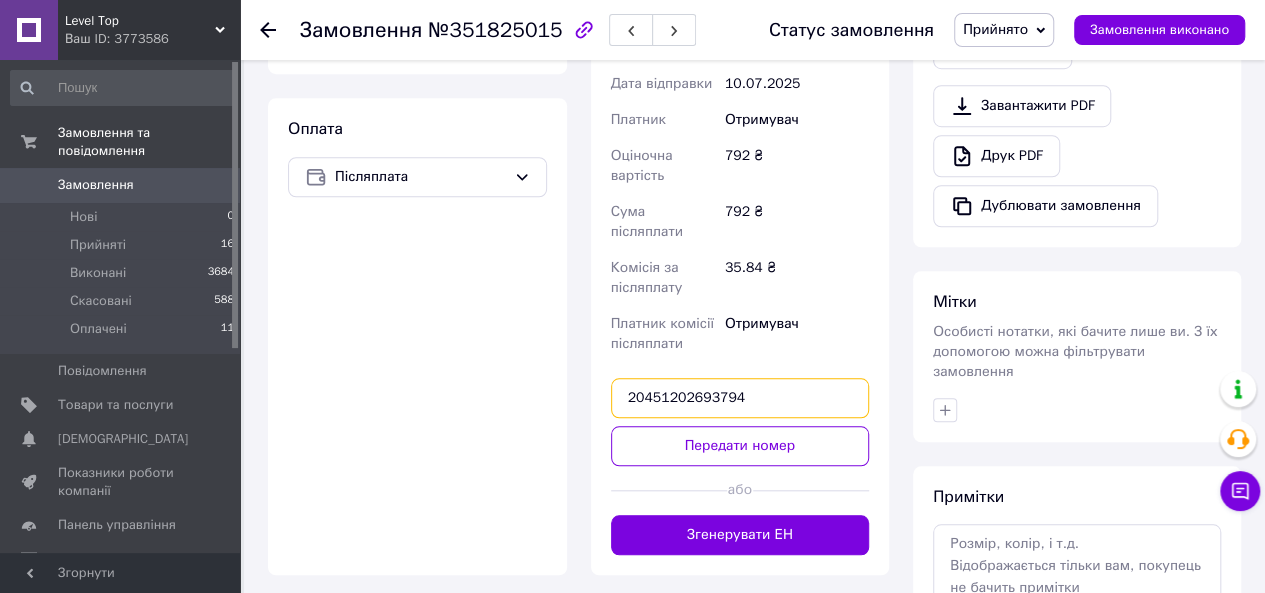 type on "20451202693794" 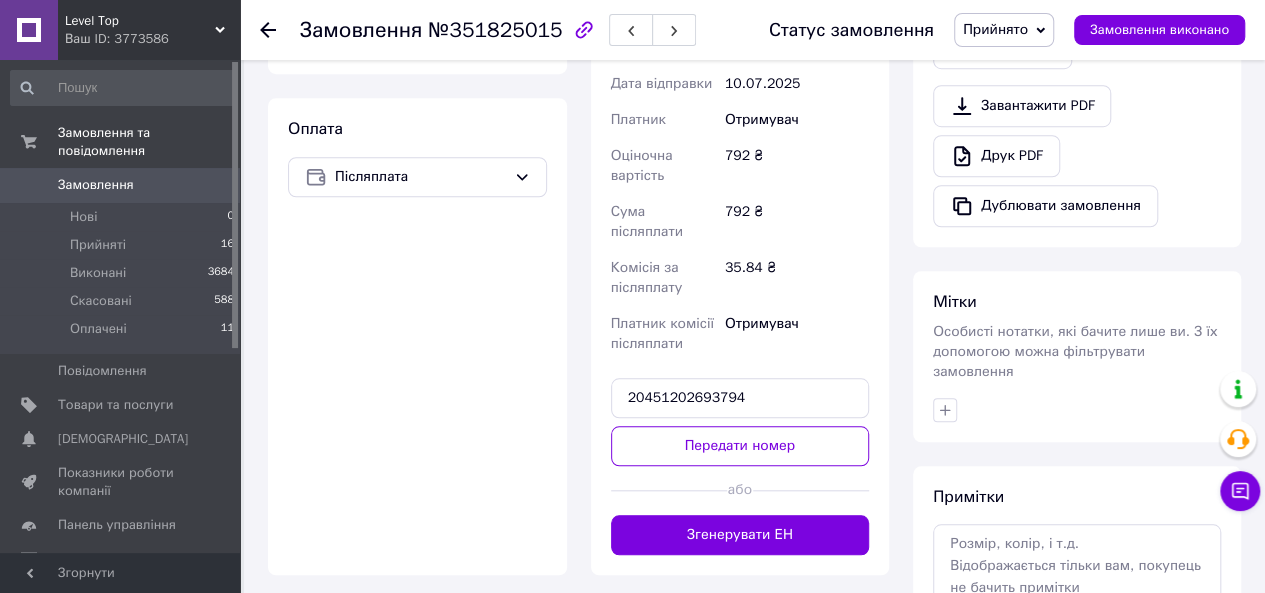 click on "Доставка Редагувати Нова Пошта (платна) Отримувач [PERSON_NAME] Телефон отримувача [PHONE_NUMBER] [GEOGRAPHIC_DATA], №2 (до 30 кг на одне місце): вул. Київська, 2 Дата відправки [DATE] Платник Отримувач Оціночна вартість 792 ₴ Сума післяплати 792 ₴ Комісія за післяплату 35.84 ₴ Платник комісії післяплати Отримувач 20451202693794 Передати номер або Згенерувати ЕН" at bounding box center [740, 175] 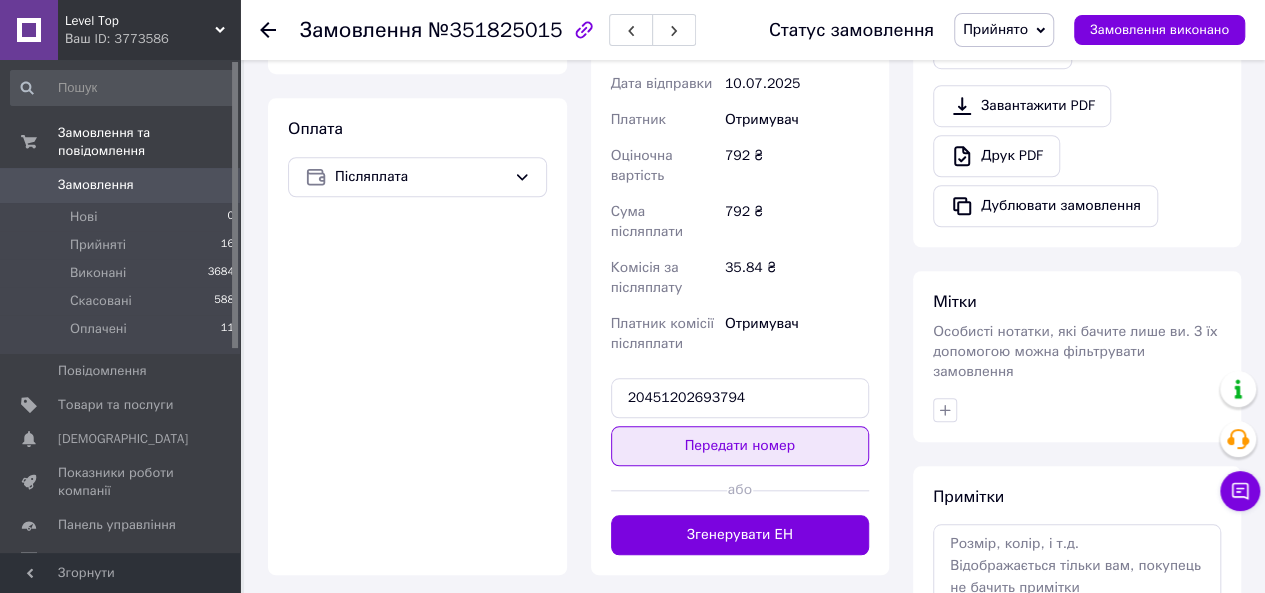 click on "Передати номер" at bounding box center (740, 446) 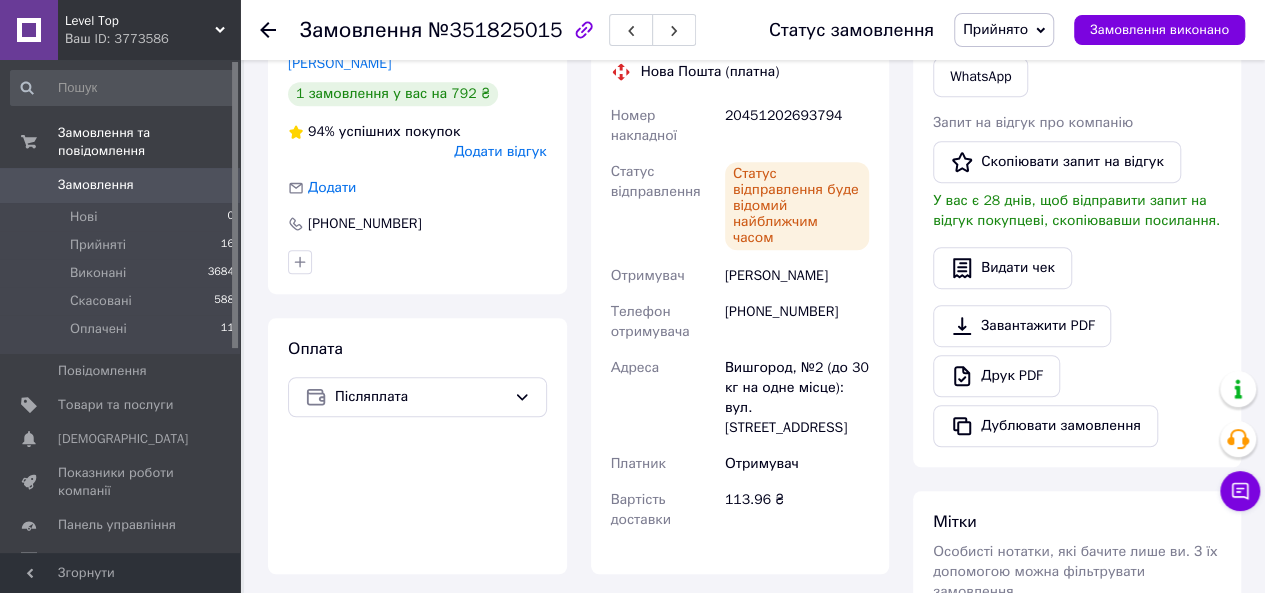 scroll, scrollTop: 400, scrollLeft: 0, axis: vertical 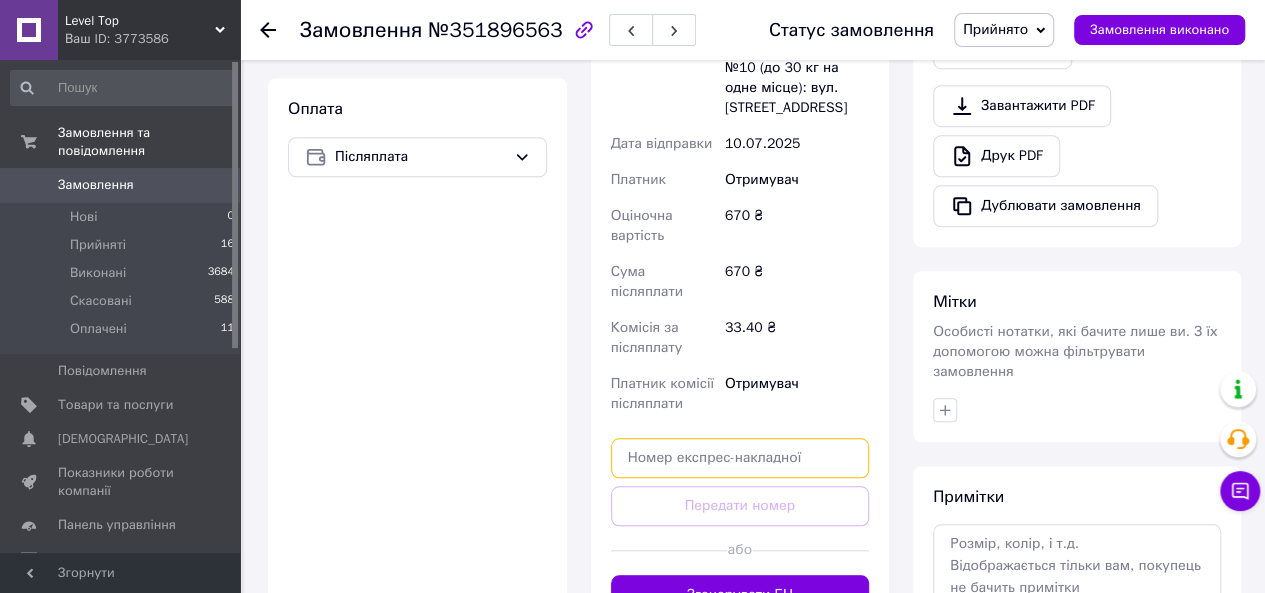 drag, startPoint x: 779, startPoint y: 389, endPoint x: 777, endPoint y: 399, distance: 10.198039 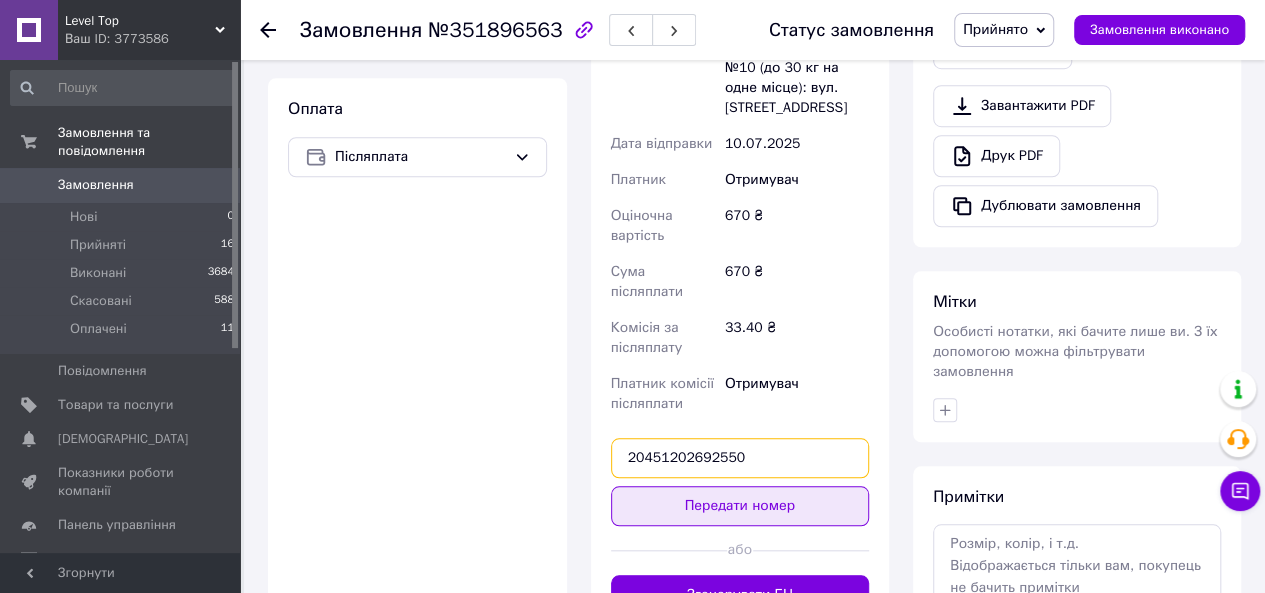 type on "20451202692550" 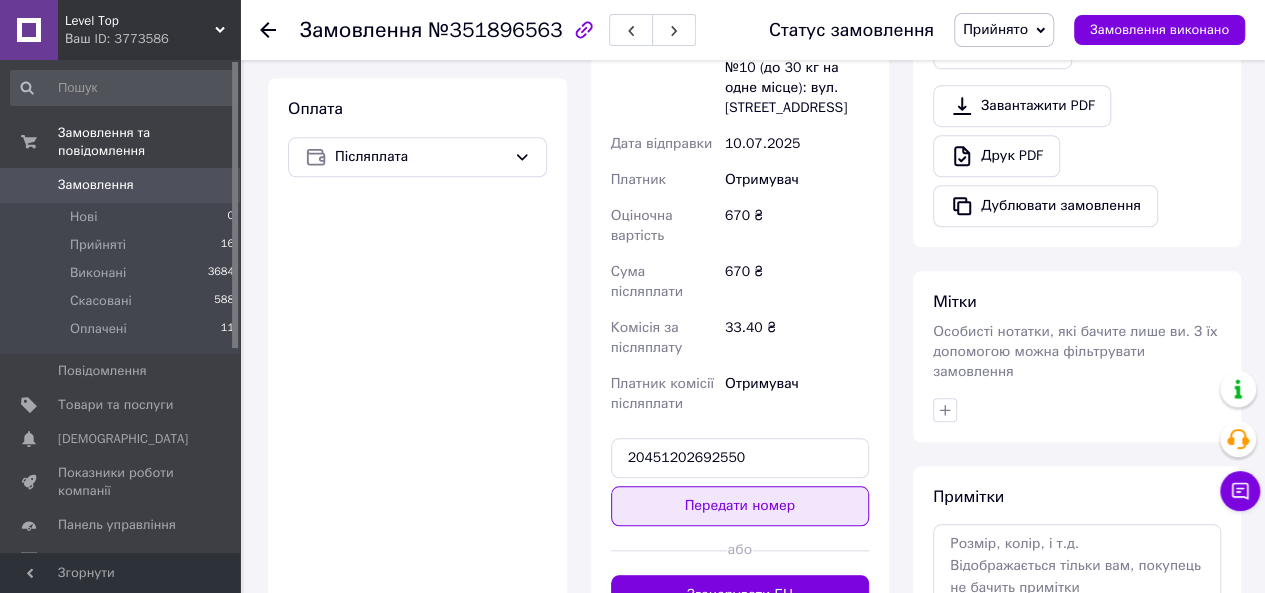 click on "Передати номер" at bounding box center [740, 506] 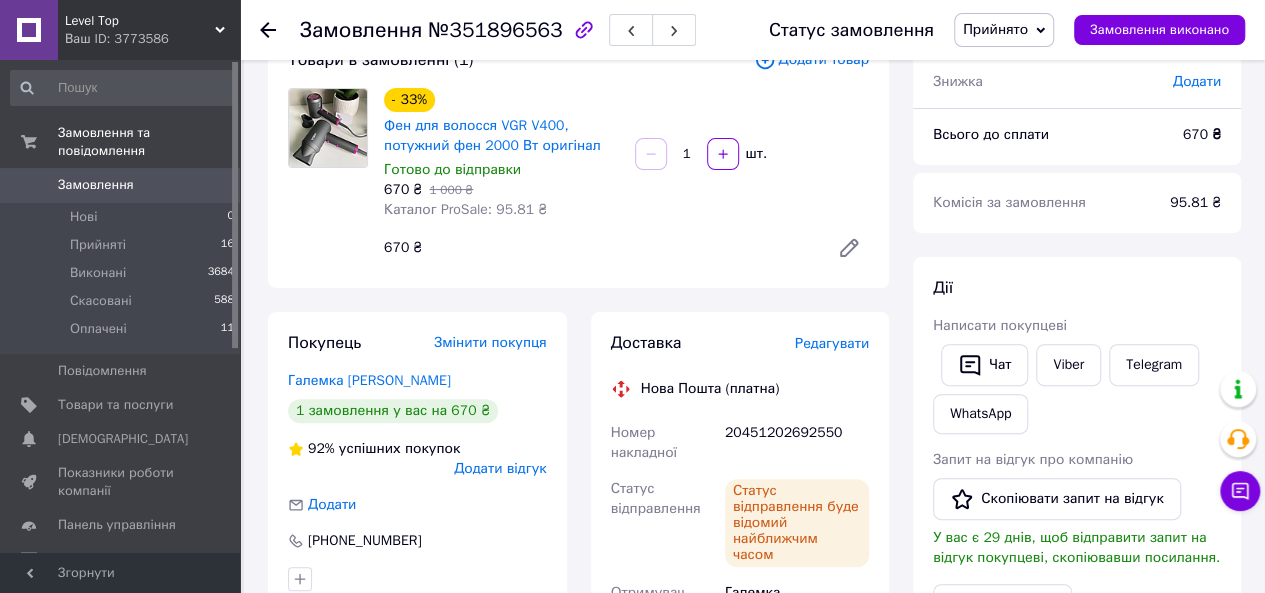scroll, scrollTop: 0, scrollLeft: 0, axis: both 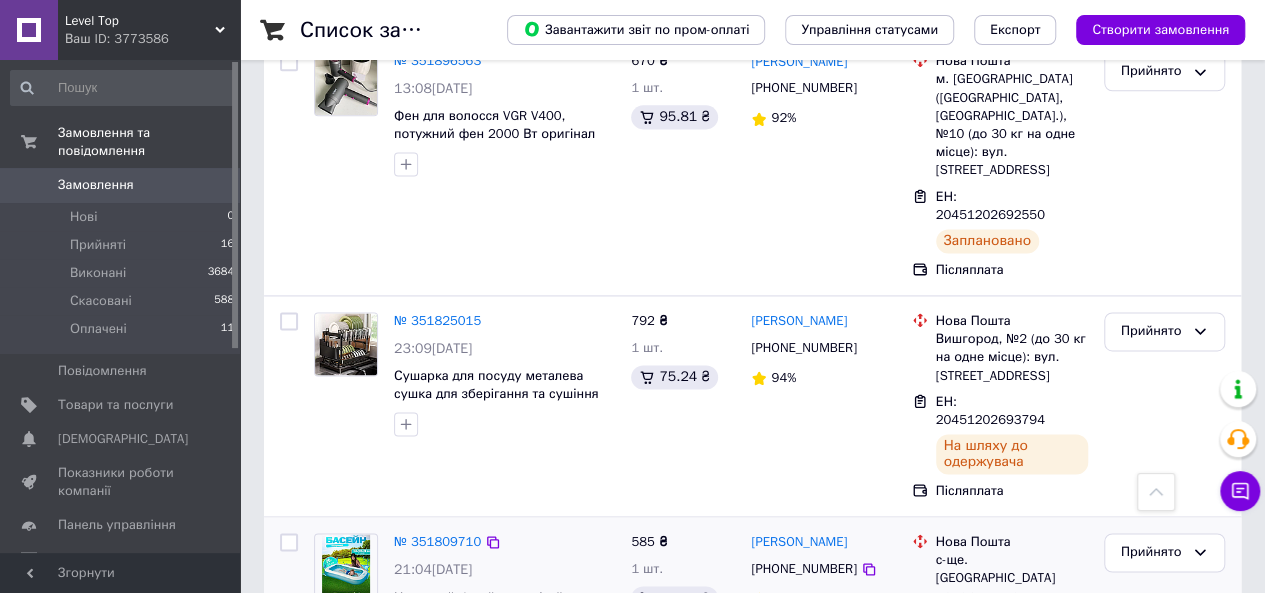 click on "ЕН: 20451202692426" at bounding box center [990, 741] 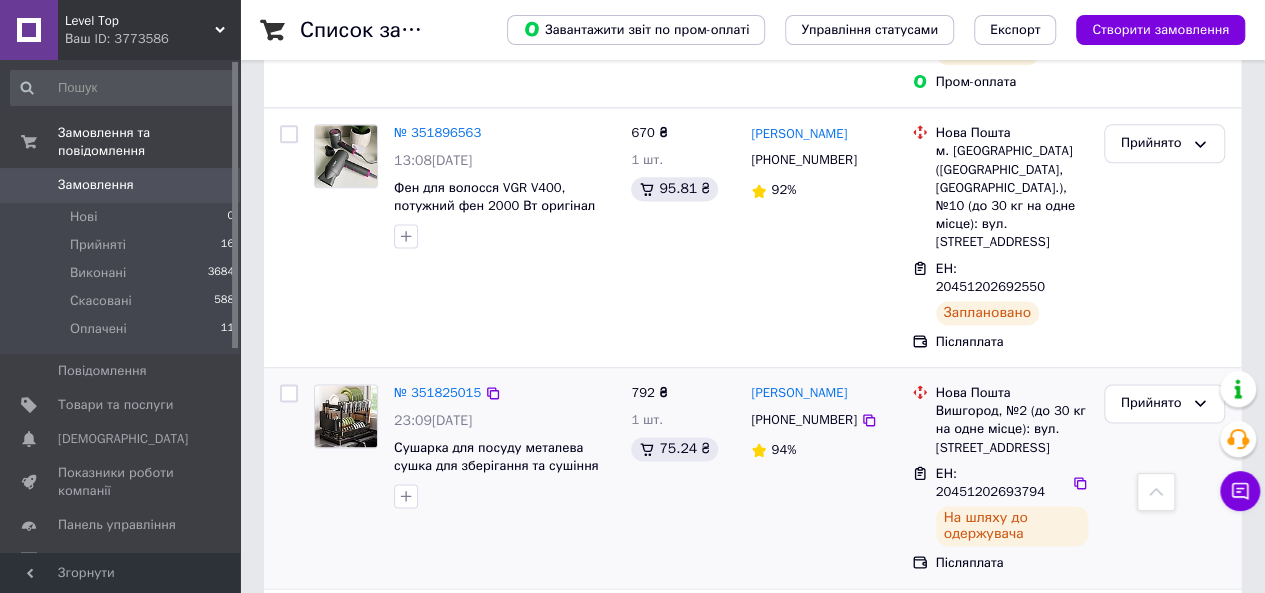 scroll, scrollTop: 1200, scrollLeft: 0, axis: vertical 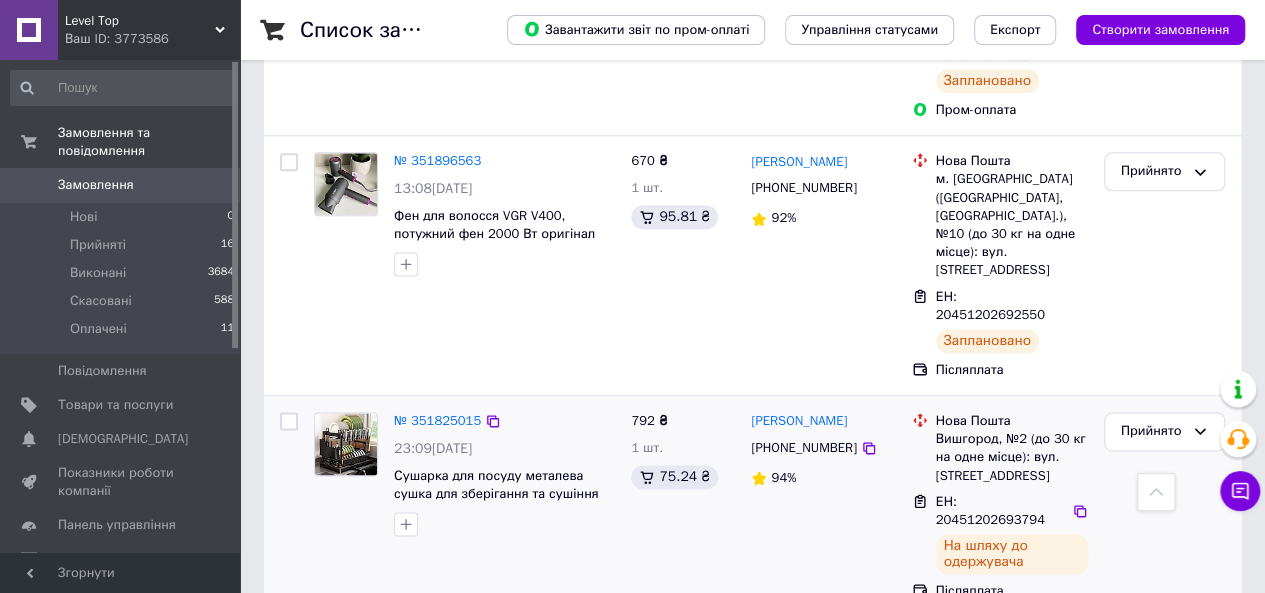 click on "ЕН: 20451202693794" at bounding box center [990, 511] 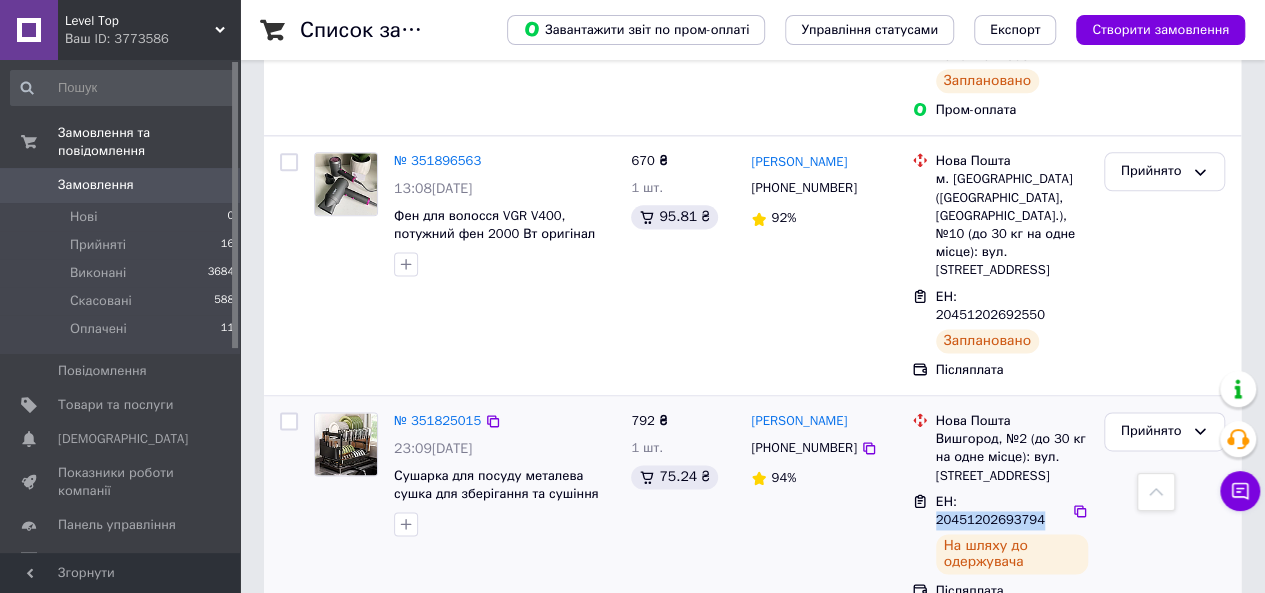click on "ЕН: 20451202693794" at bounding box center [990, 511] 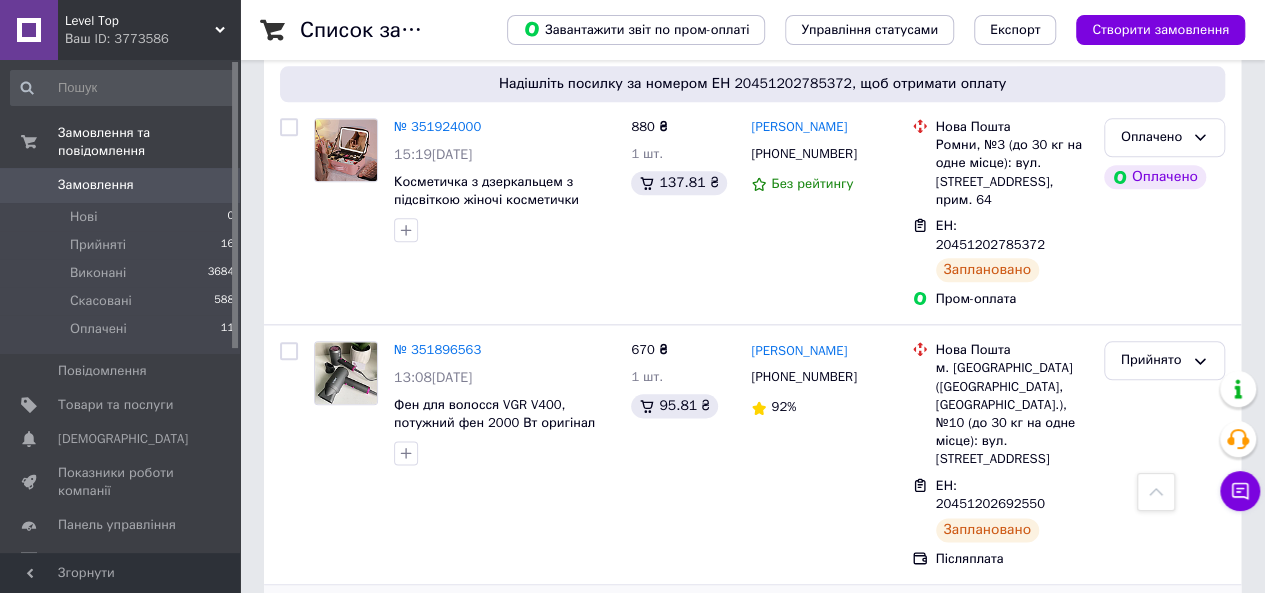 scroll, scrollTop: 900, scrollLeft: 0, axis: vertical 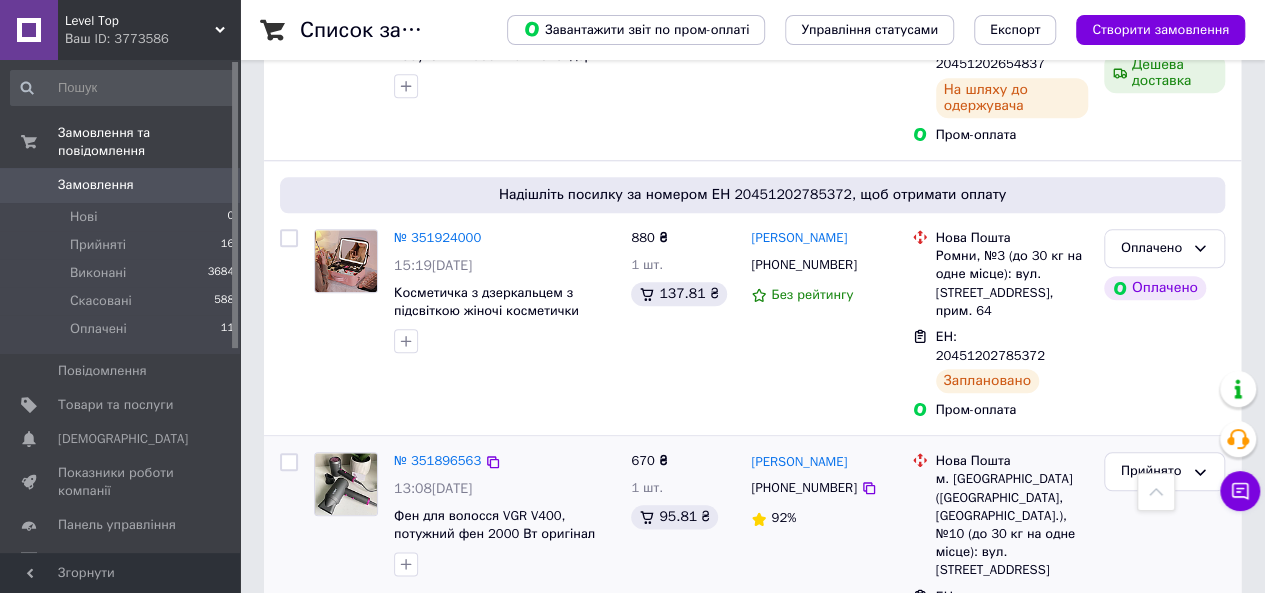 click on "ЕН: 20451202692550" at bounding box center (990, 606) 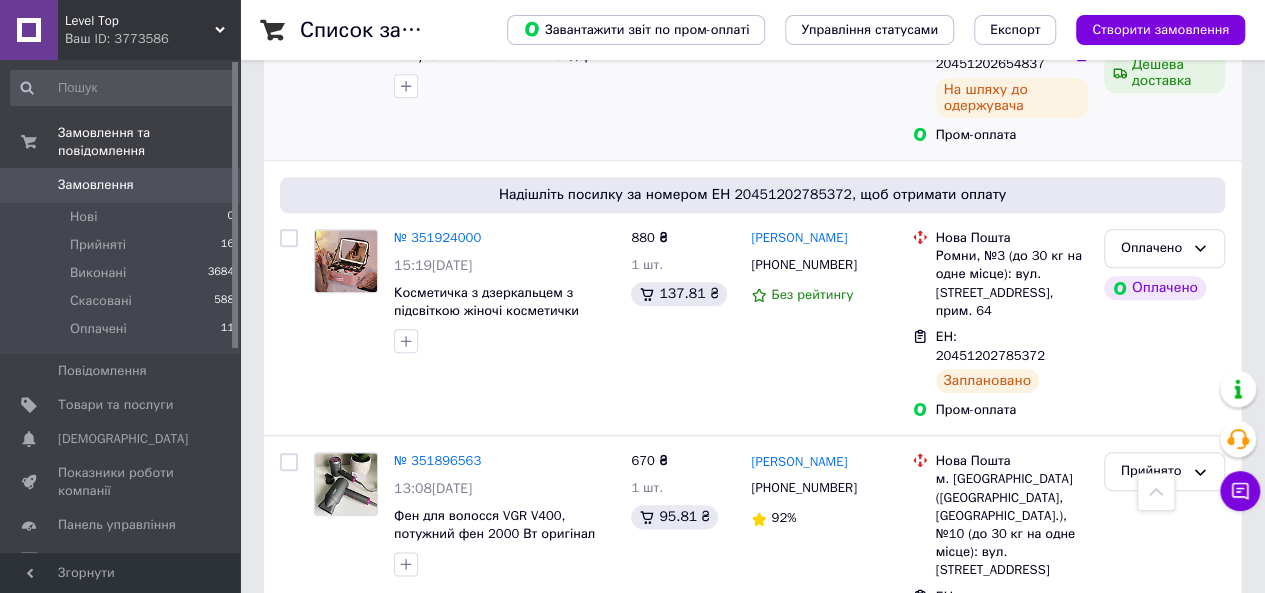 copy on "20451202692550" 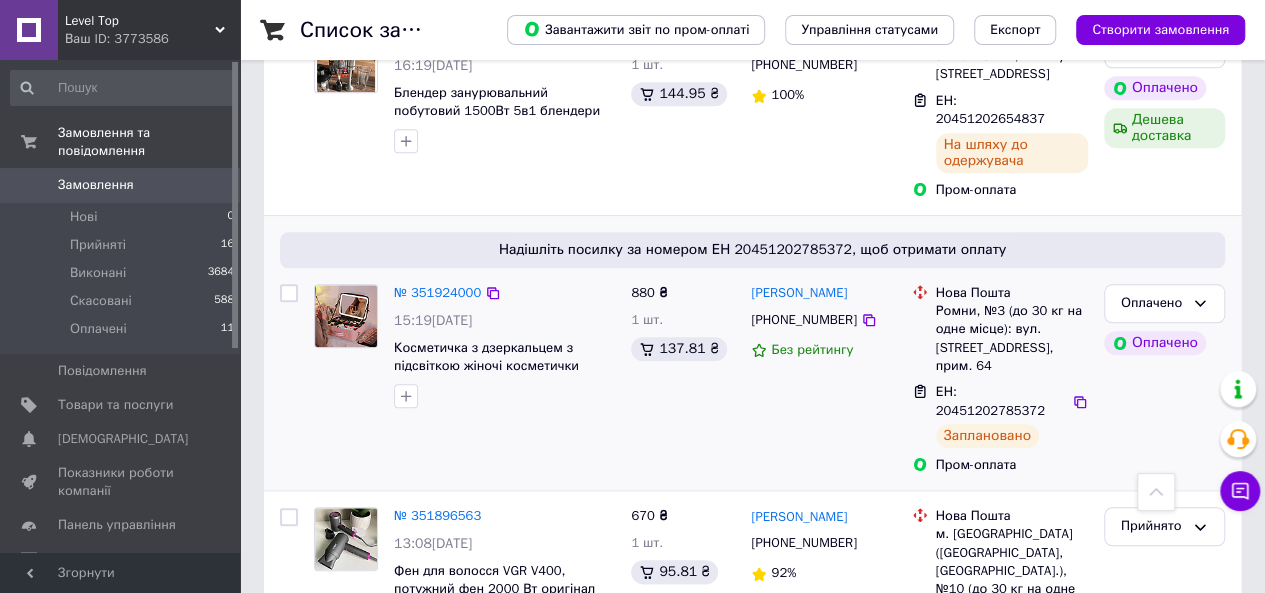 scroll, scrollTop: 800, scrollLeft: 0, axis: vertical 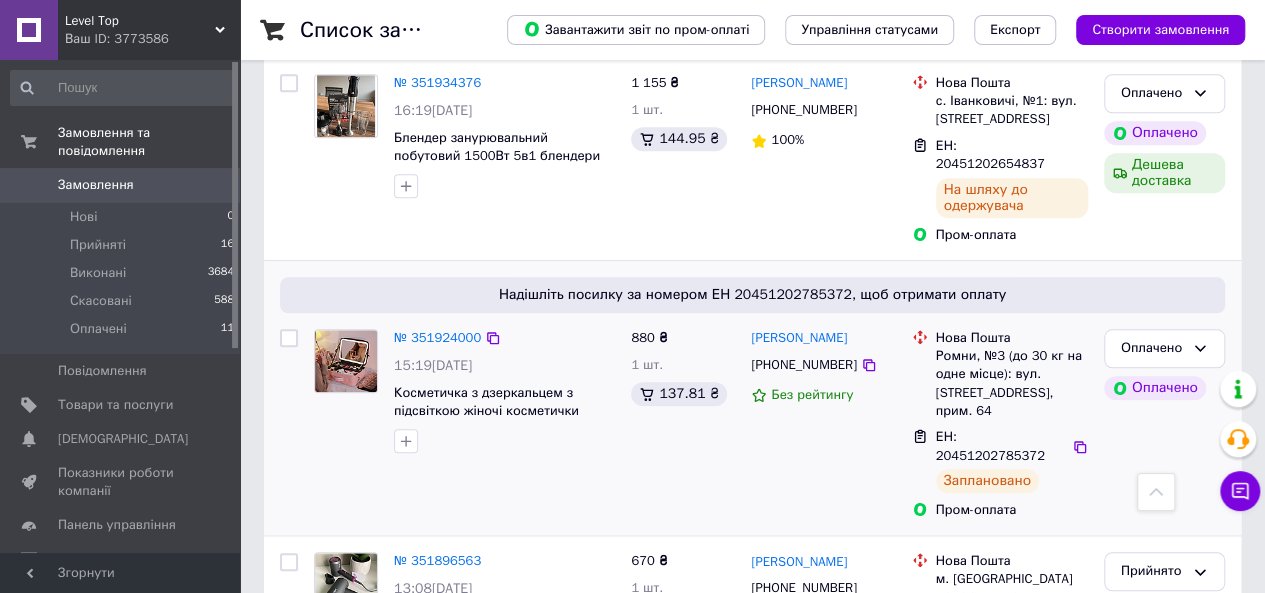click on "ЕН: 20451202785372" at bounding box center [990, 446] 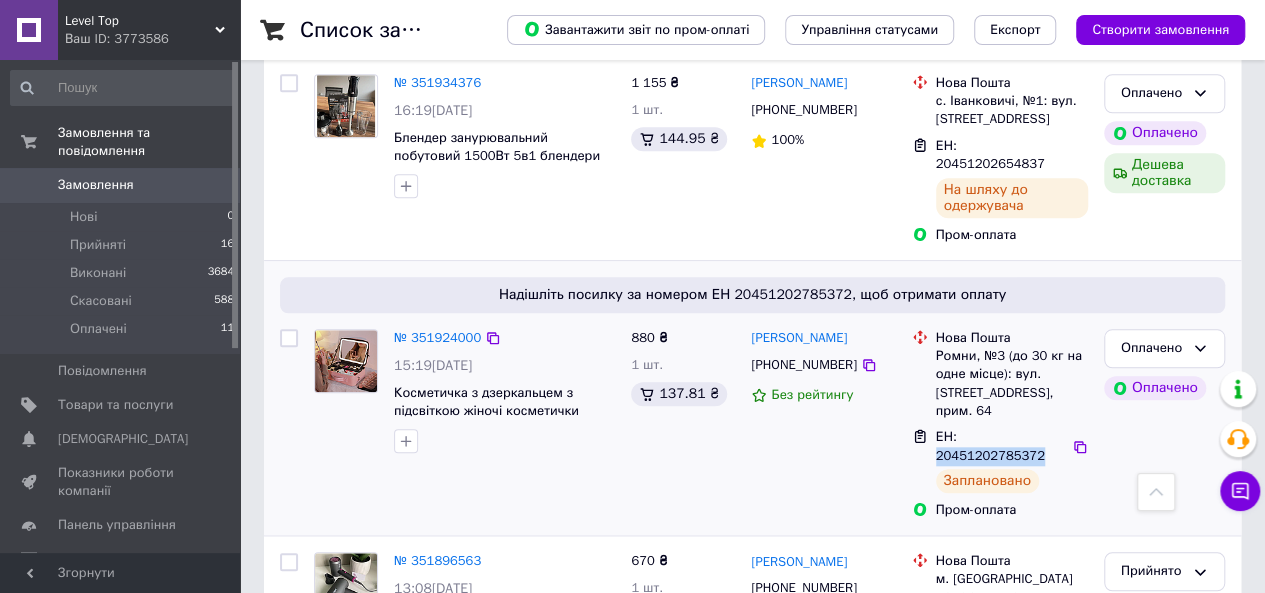 click on "ЕН: 20451202785372" at bounding box center [990, 446] 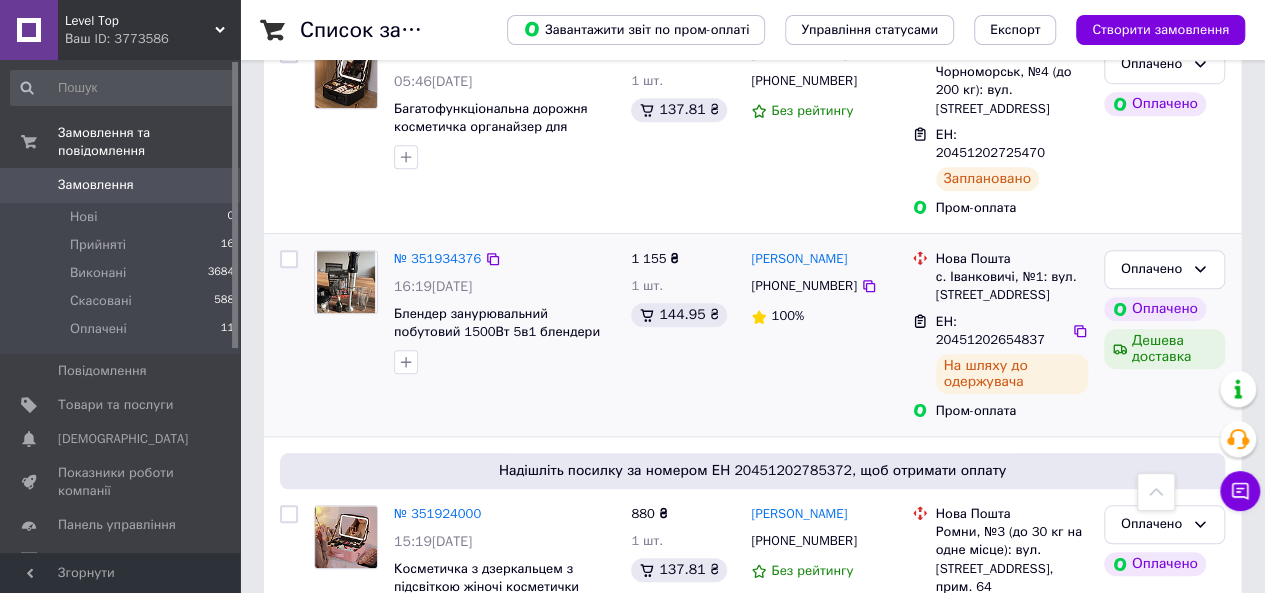 scroll, scrollTop: 500, scrollLeft: 0, axis: vertical 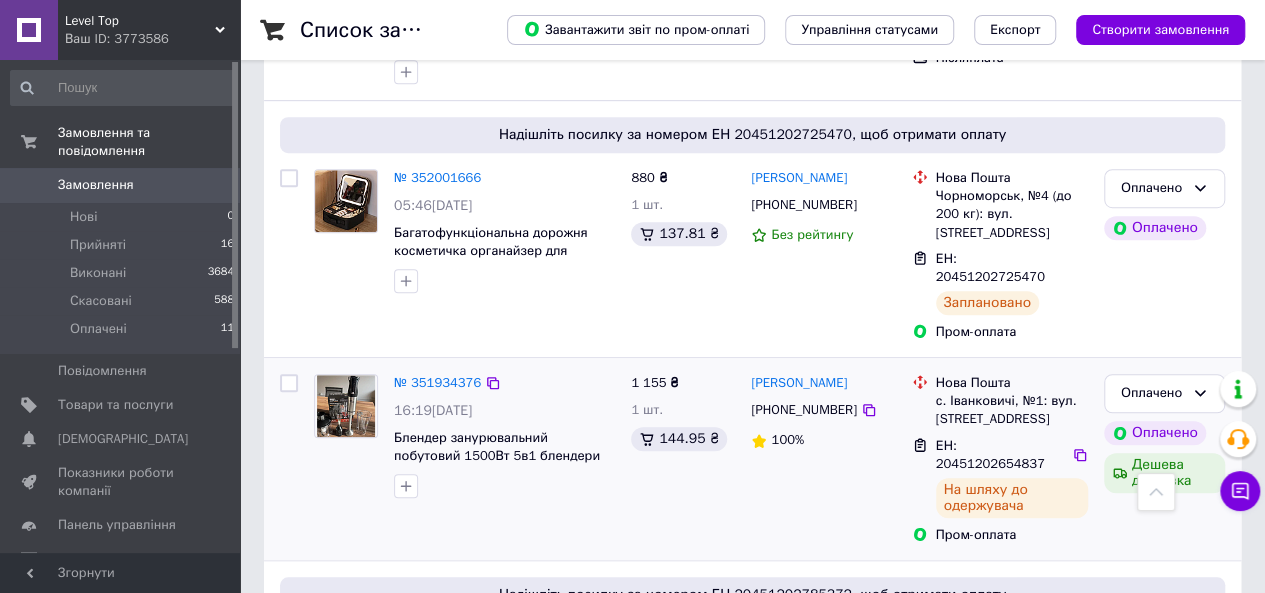 click on "ЕН: 20451202654837" at bounding box center (990, 455) 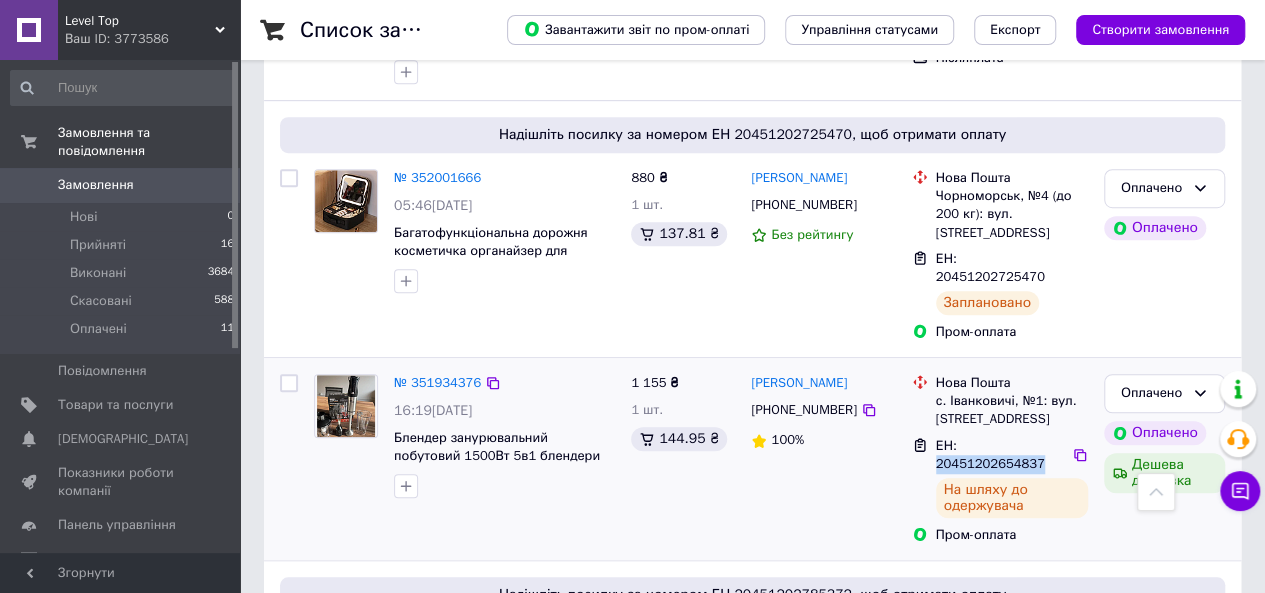 click on "ЕН: 20451202654837" at bounding box center (990, 455) 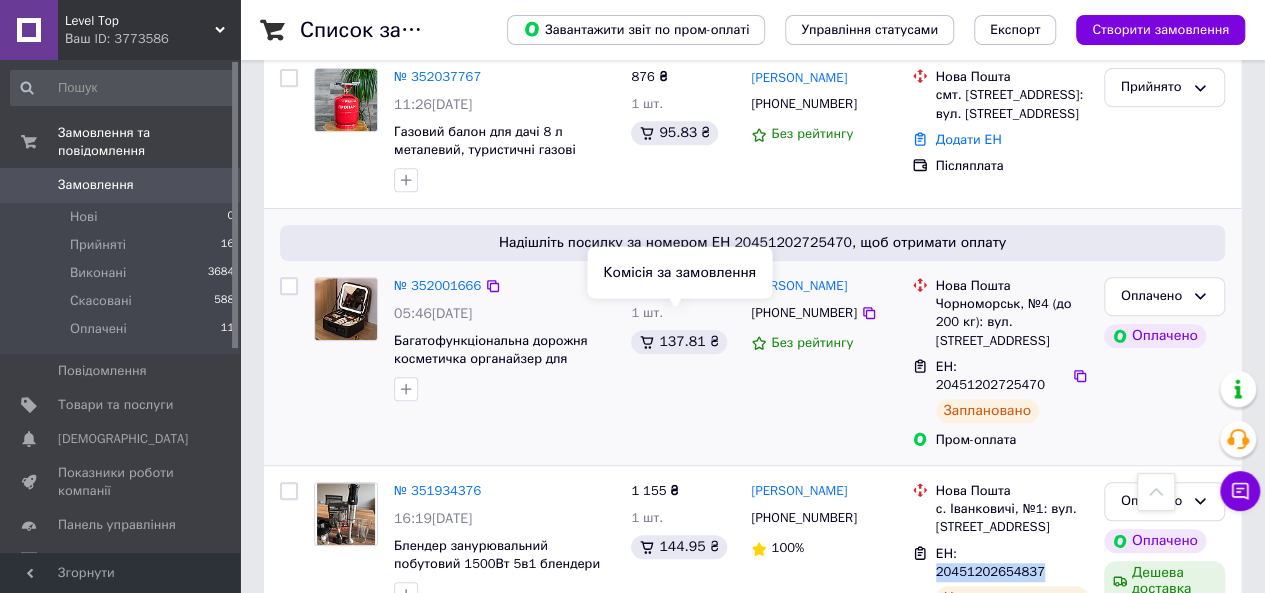 scroll, scrollTop: 300, scrollLeft: 0, axis: vertical 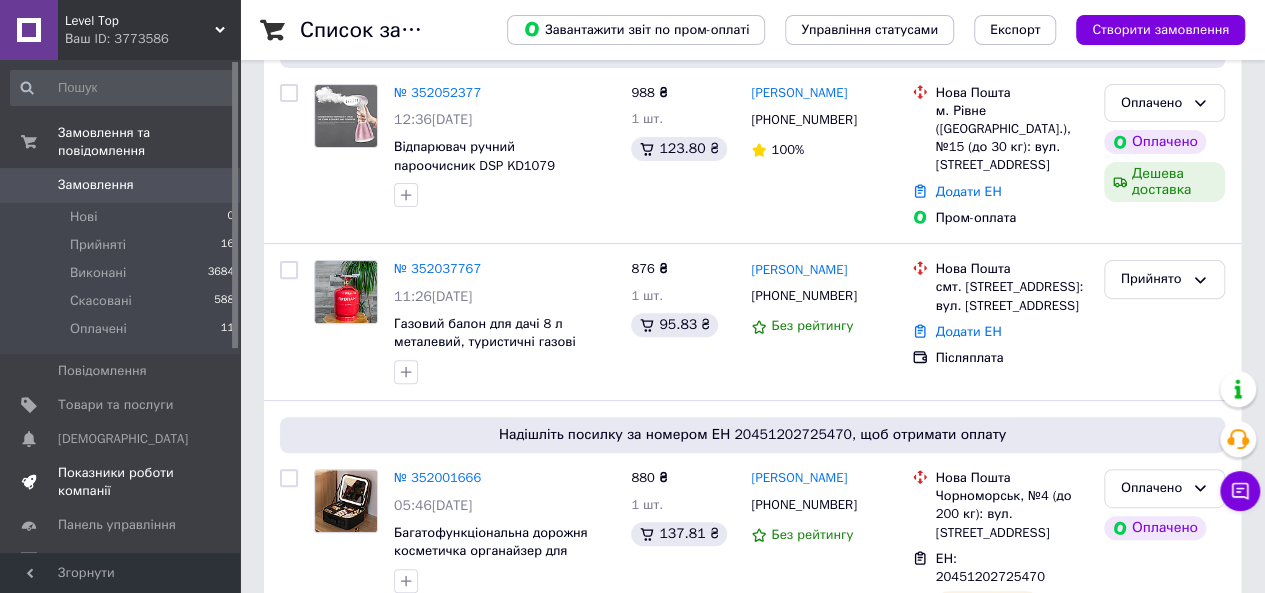 click on "Показники роботи компанії" at bounding box center [121, 482] 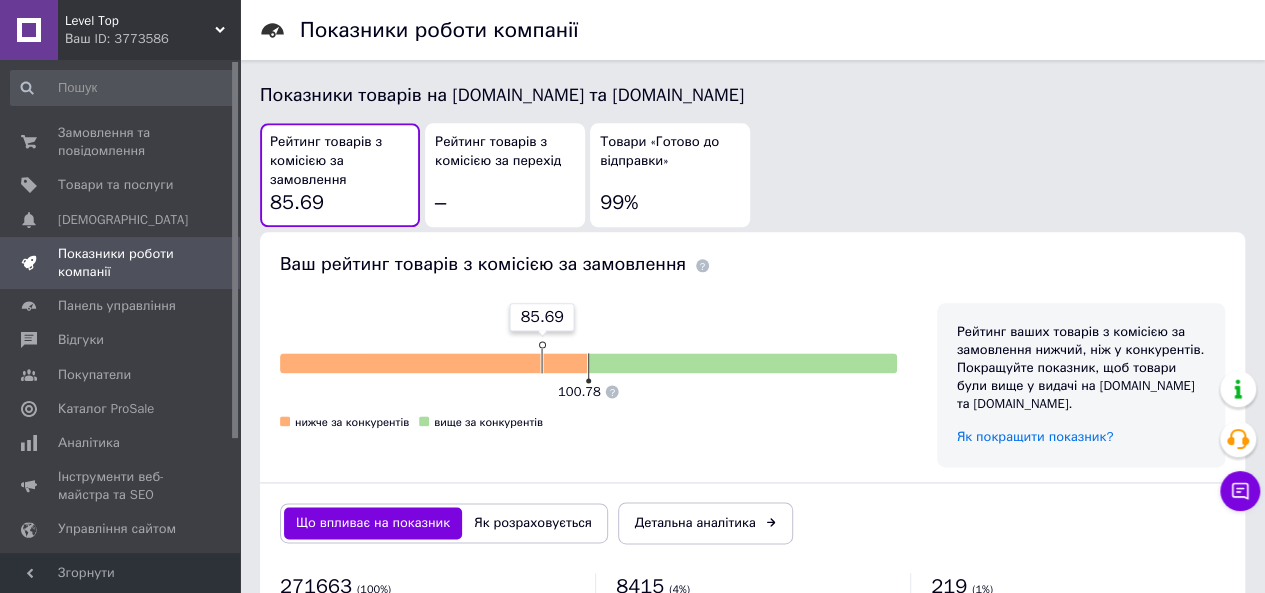 scroll, scrollTop: 1100, scrollLeft: 0, axis: vertical 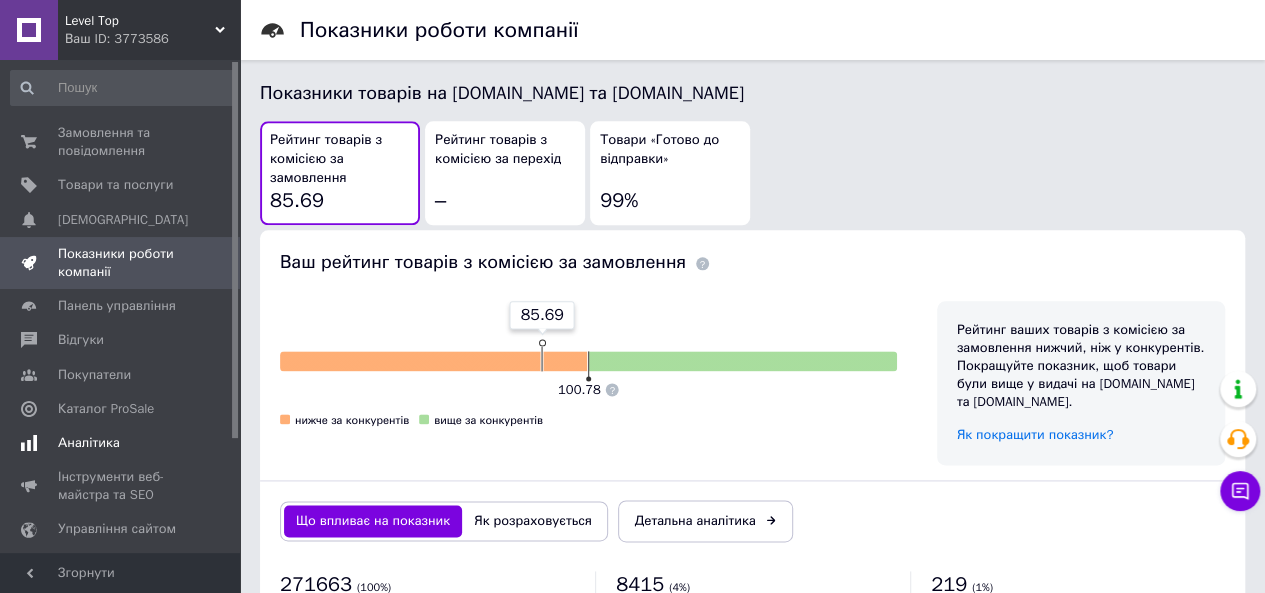click on "Аналітика" at bounding box center (121, 443) 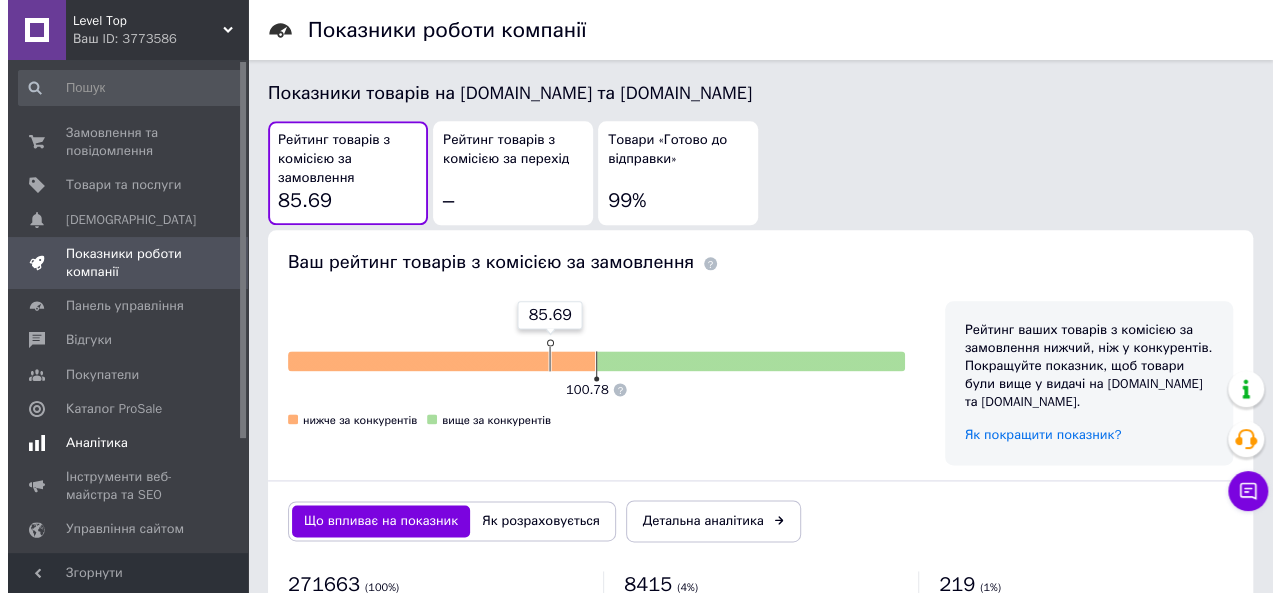 scroll, scrollTop: 0, scrollLeft: 0, axis: both 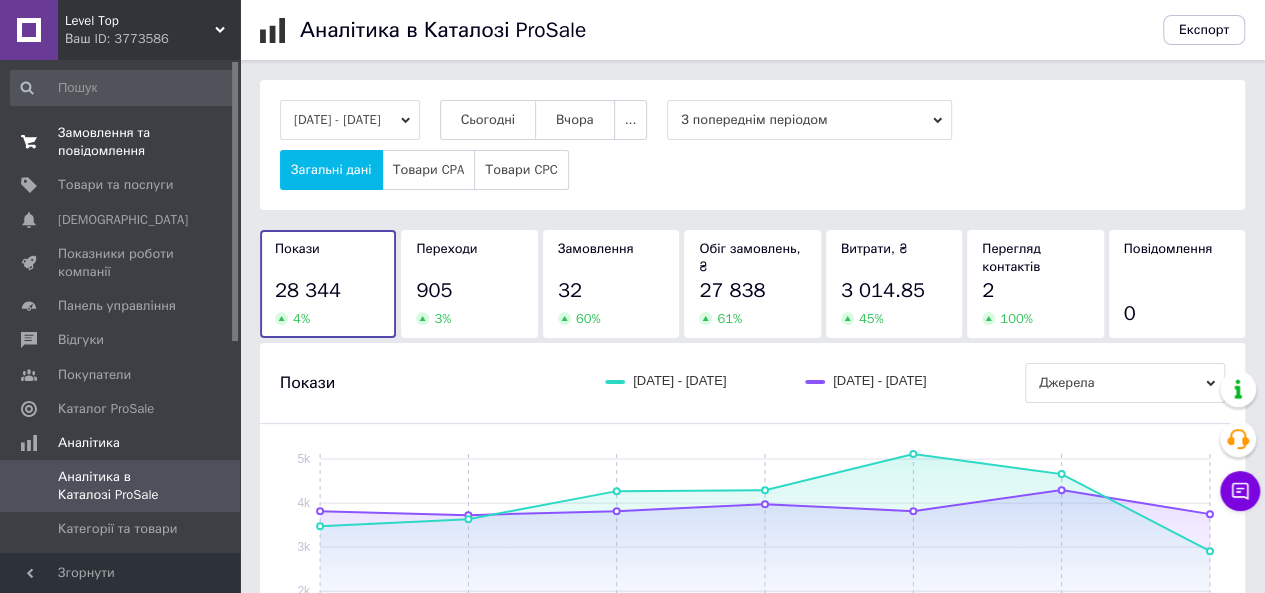 click on "Замовлення та повідомлення" at bounding box center [121, 142] 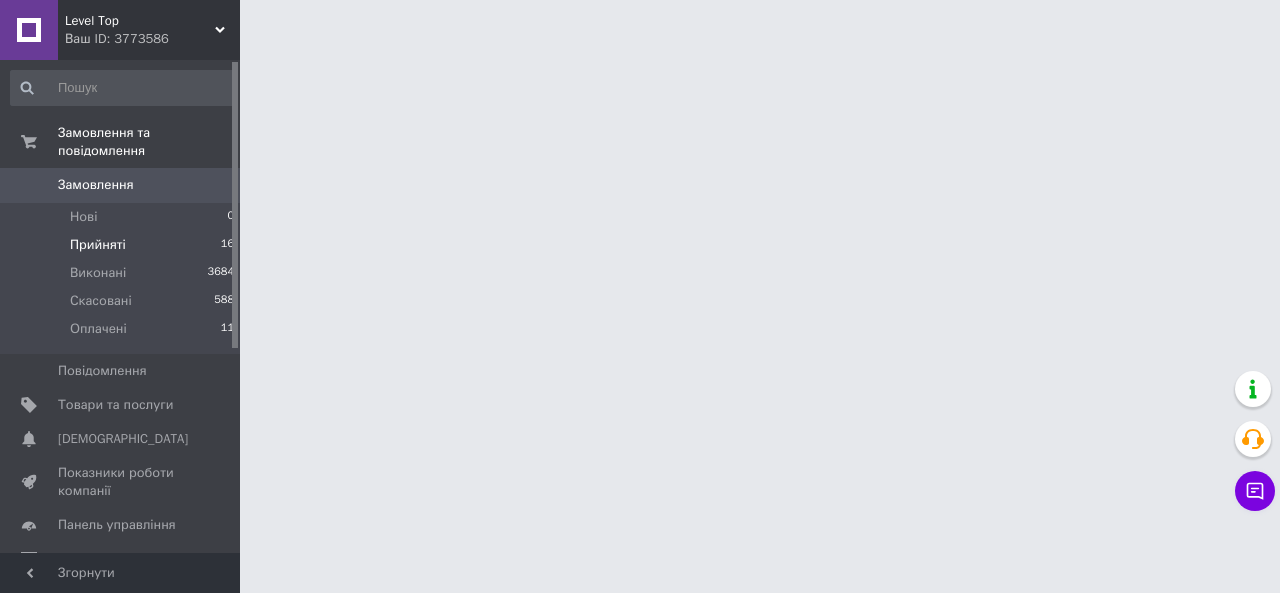 click on "Прийняті 16" at bounding box center [123, 245] 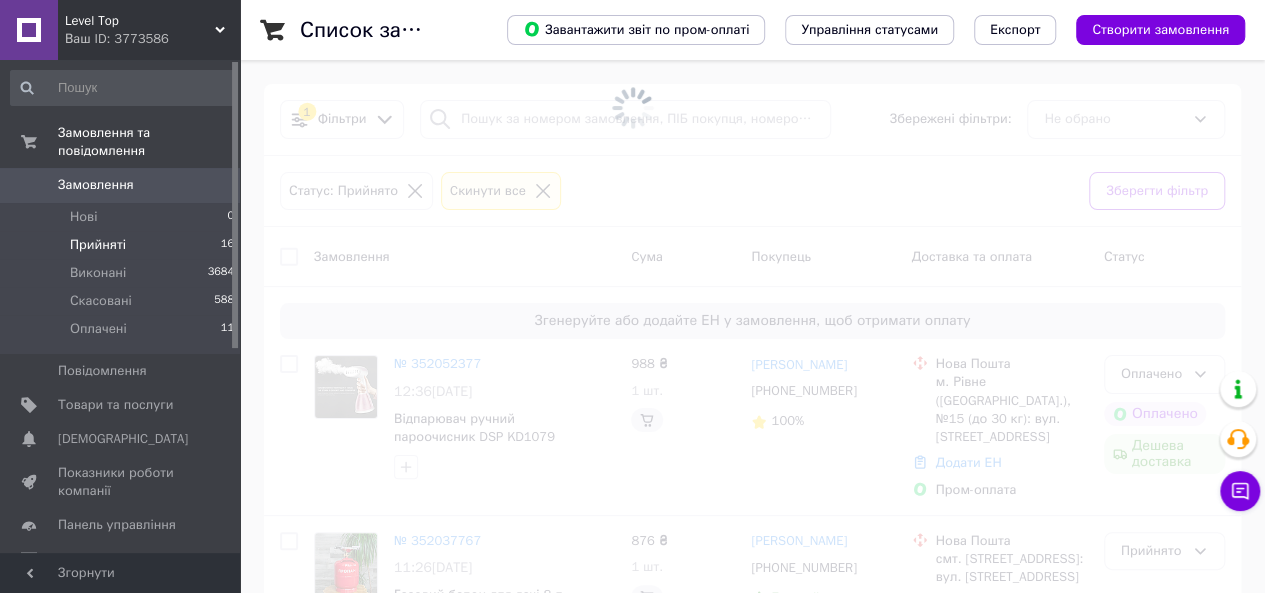 click on "Замовлення" at bounding box center [121, 185] 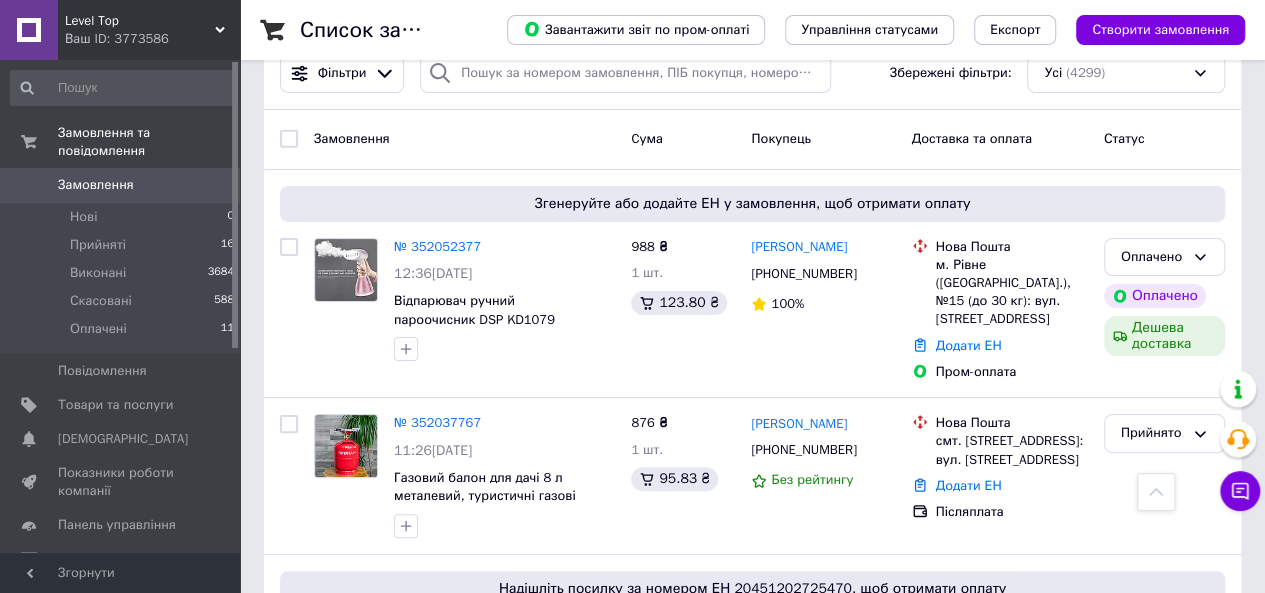 scroll, scrollTop: 0, scrollLeft: 0, axis: both 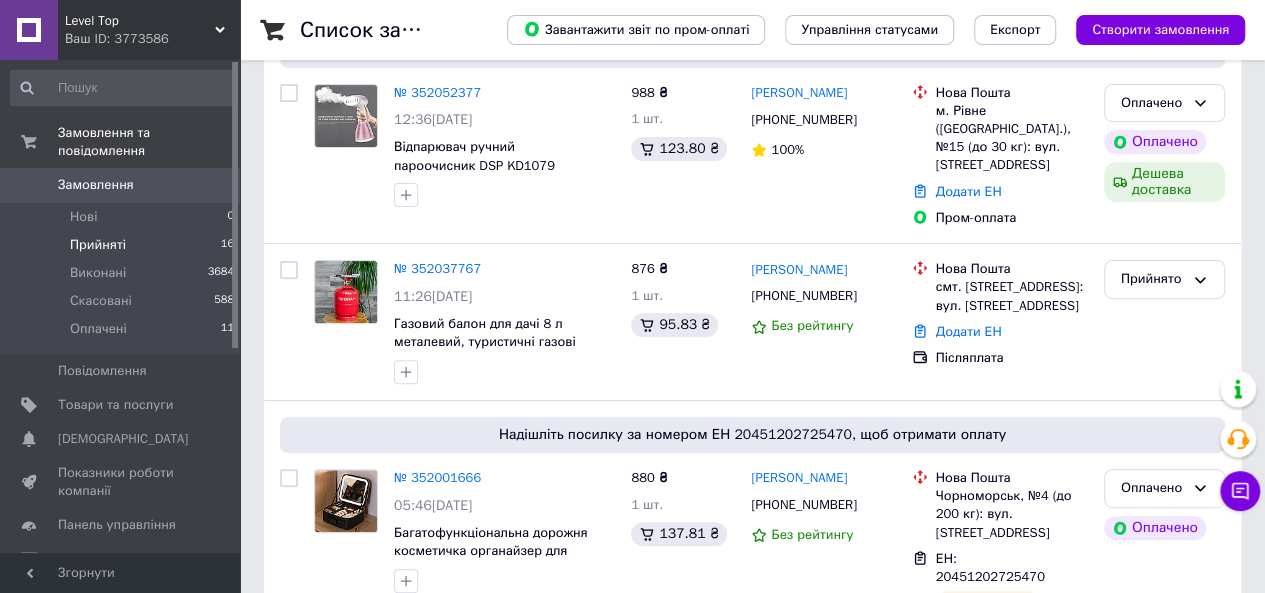 click on "Прийняті" at bounding box center (98, 245) 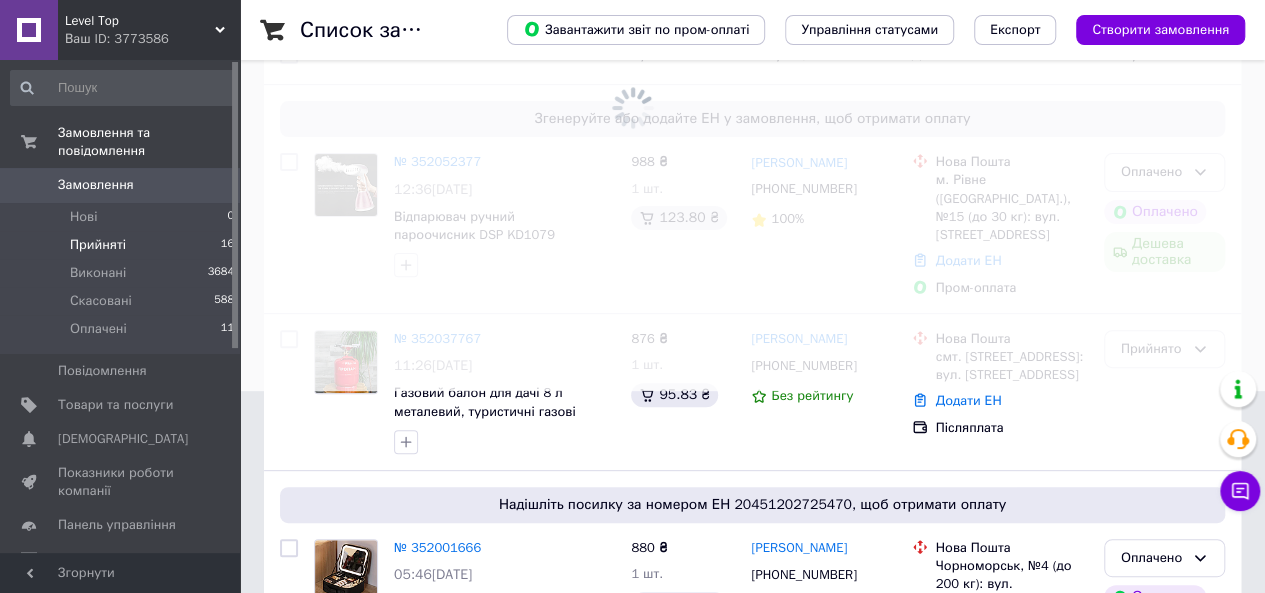 scroll, scrollTop: 170, scrollLeft: 0, axis: vertical 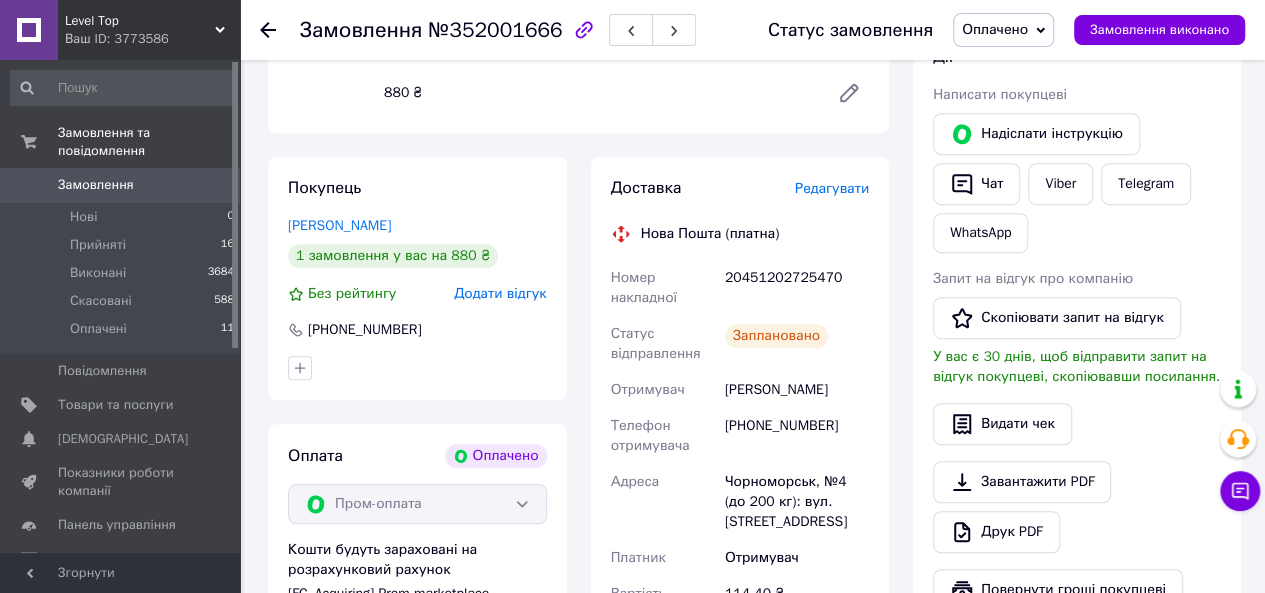 click on "[PERSON_NAME]" at bounding box center (797, 390) 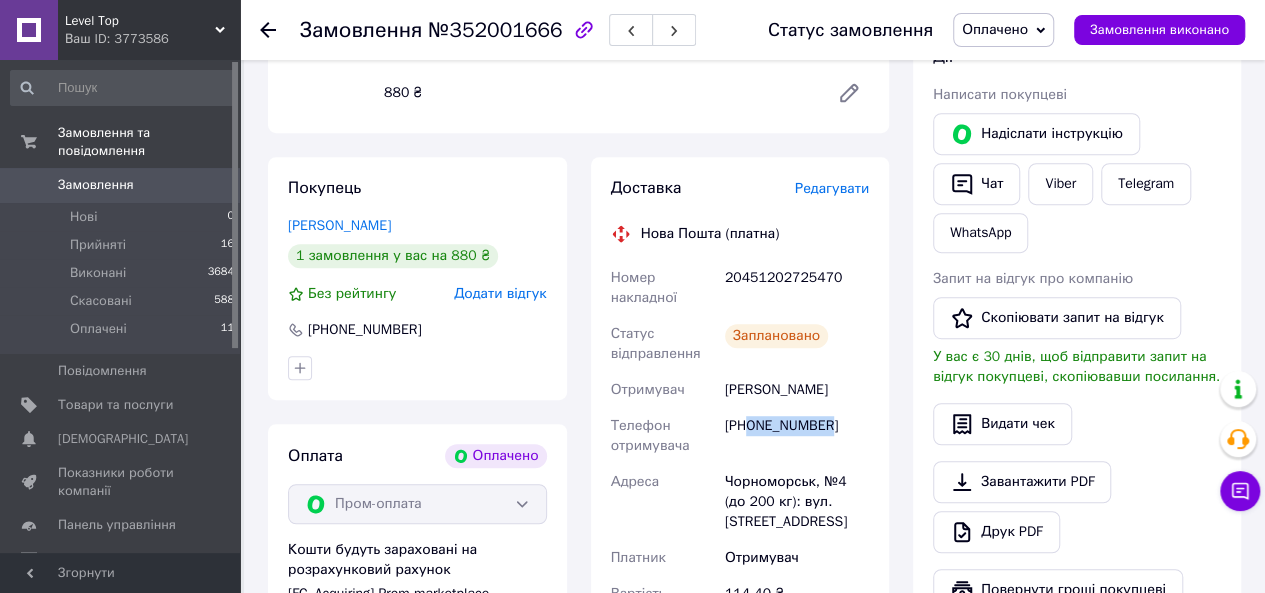 drag, startPoint x: 784, startPoint y: 431, endPoint x: 750, endPoint y: 433, distance: 34.058773 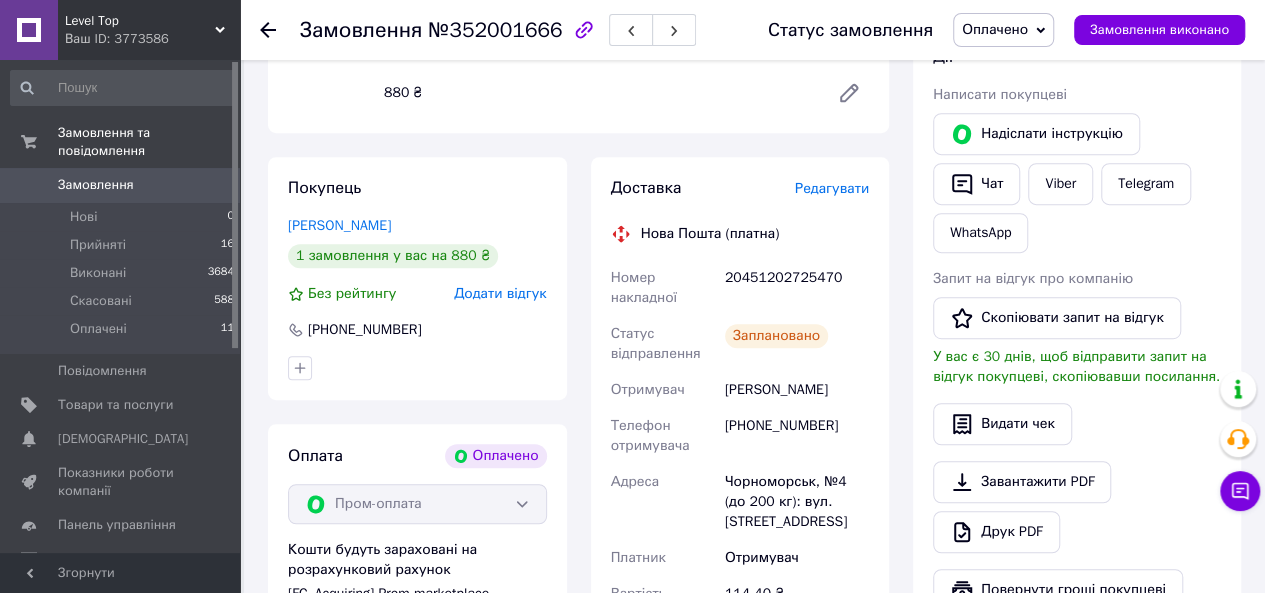 click on "20451202725470" at bounding box center [797, 288] 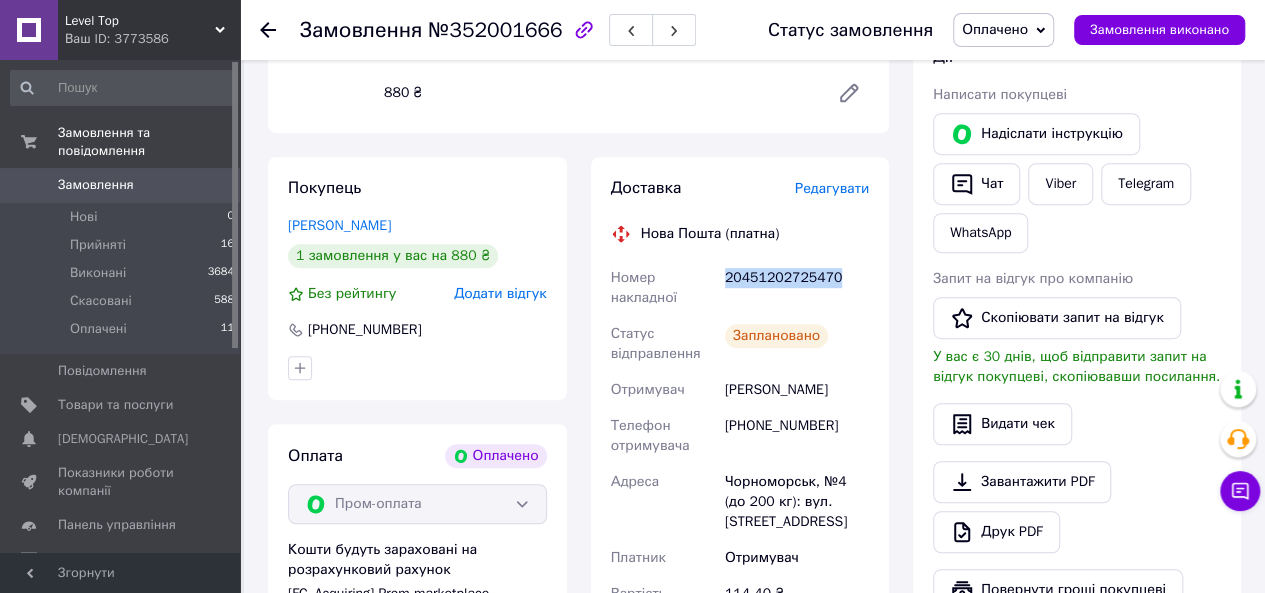 click on "20451202725470" at bounding box center (797, 288) 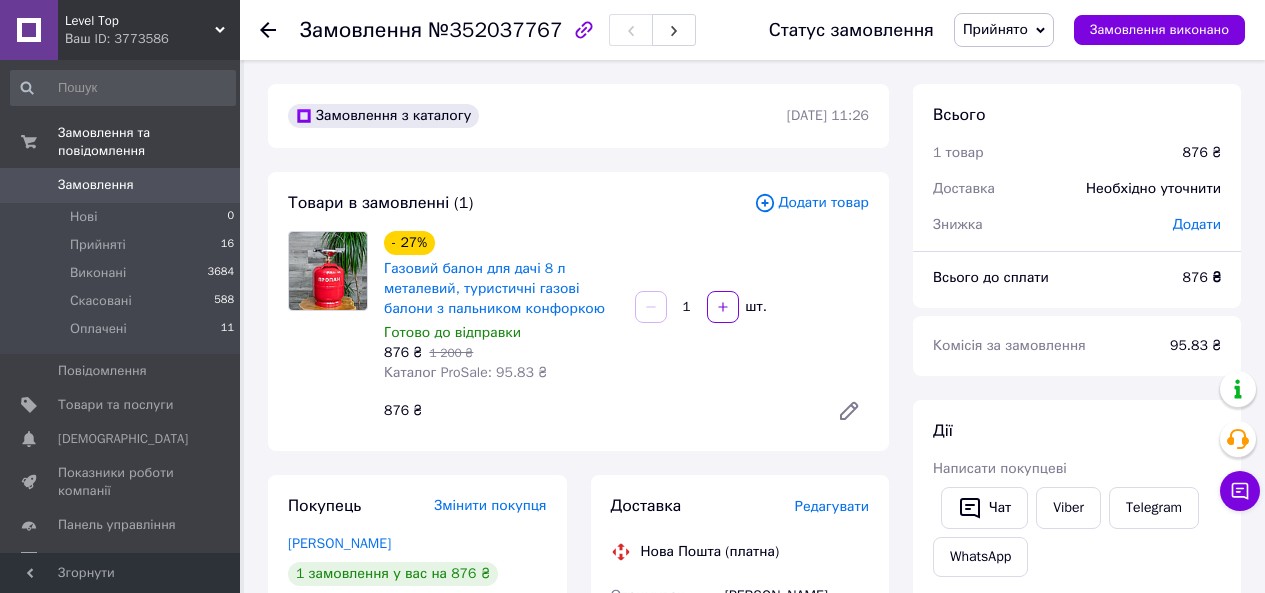 scroll, scrollTop: 0, scrollLeft: 0, axis: both 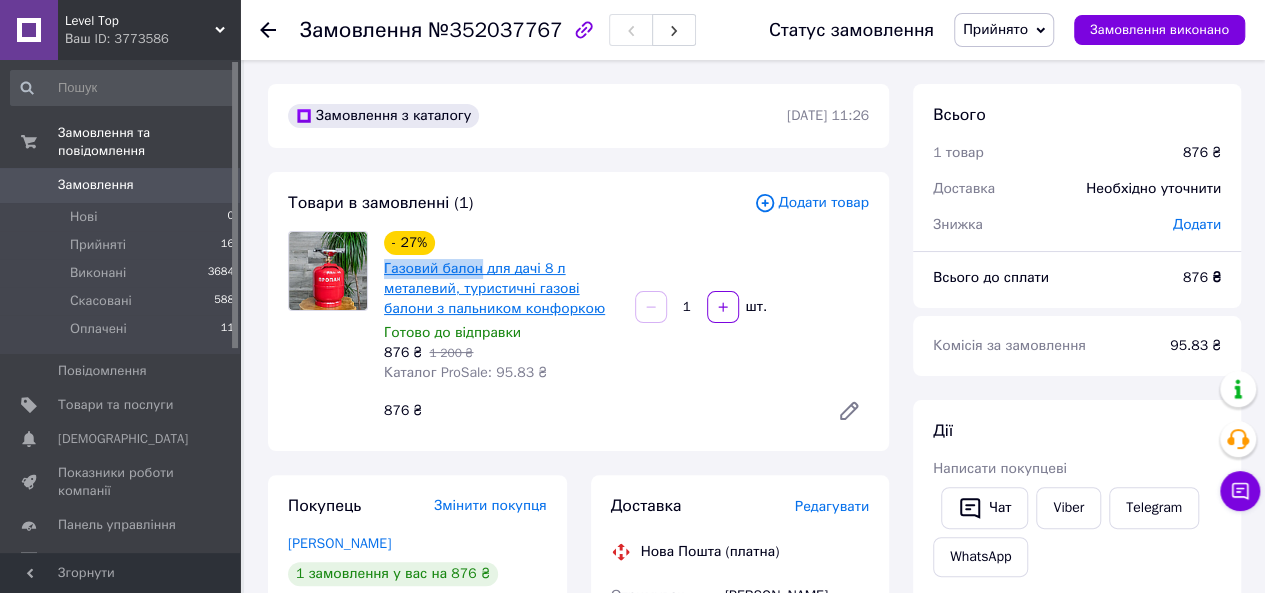 drag, startPoint x: 382, startPoint y: 270, endPoint x: 477, endPoint y: 270, distance: 95 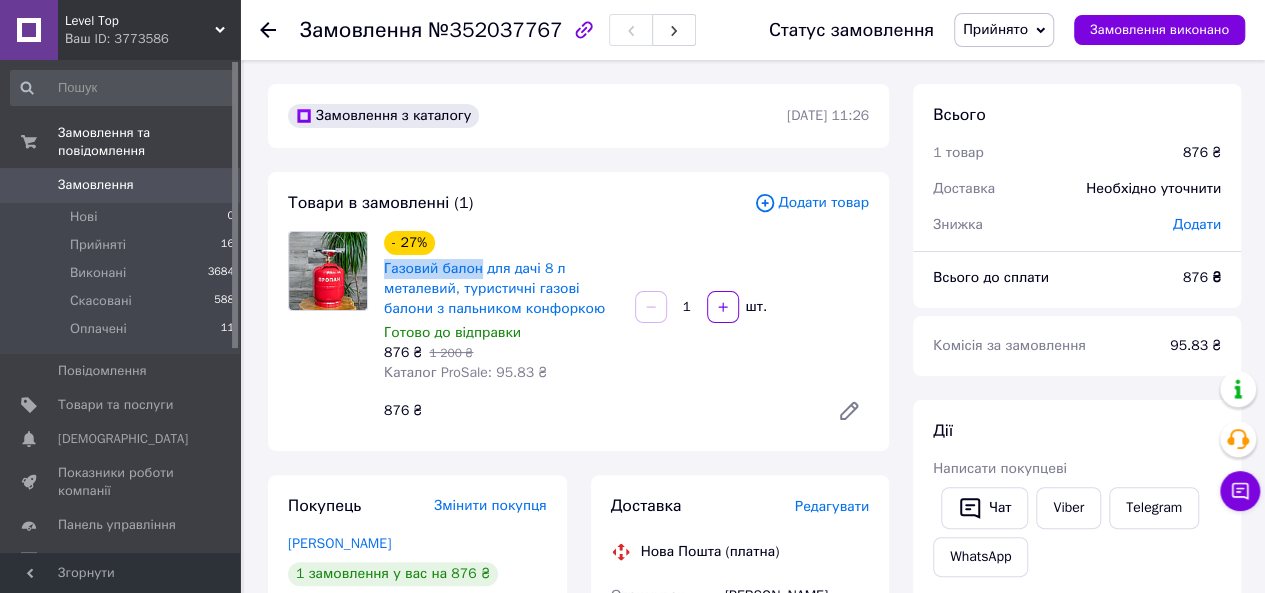 copy on "Газовий балон" 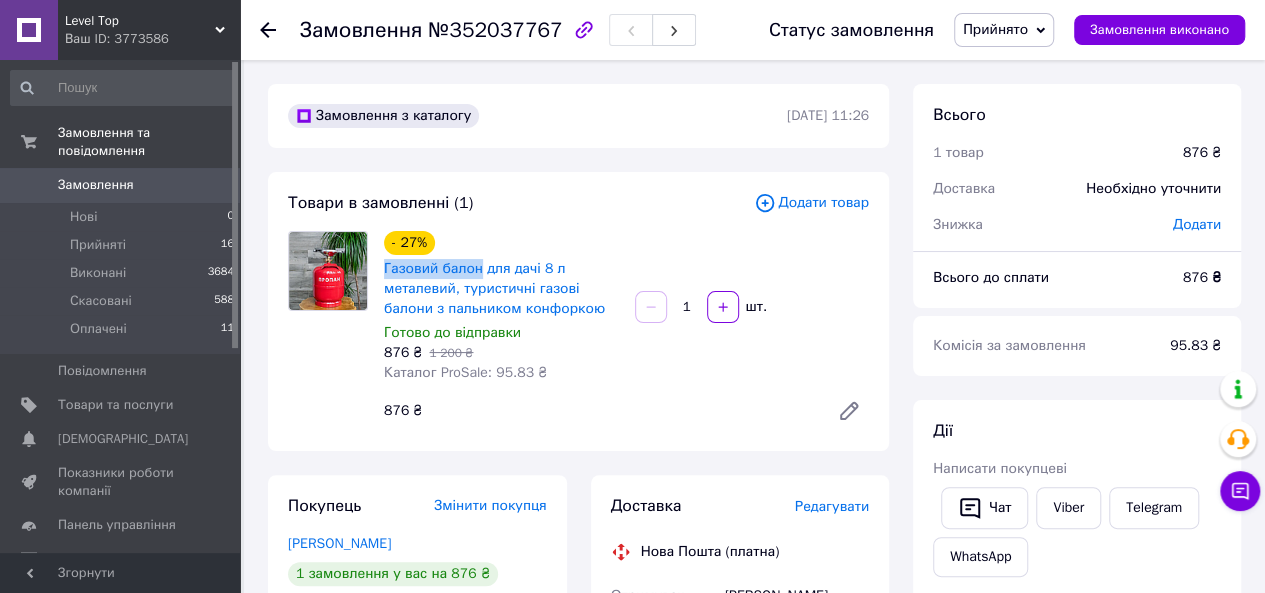 scroll, scrollTop: 400, scrollLeft: 0, axis: vertical 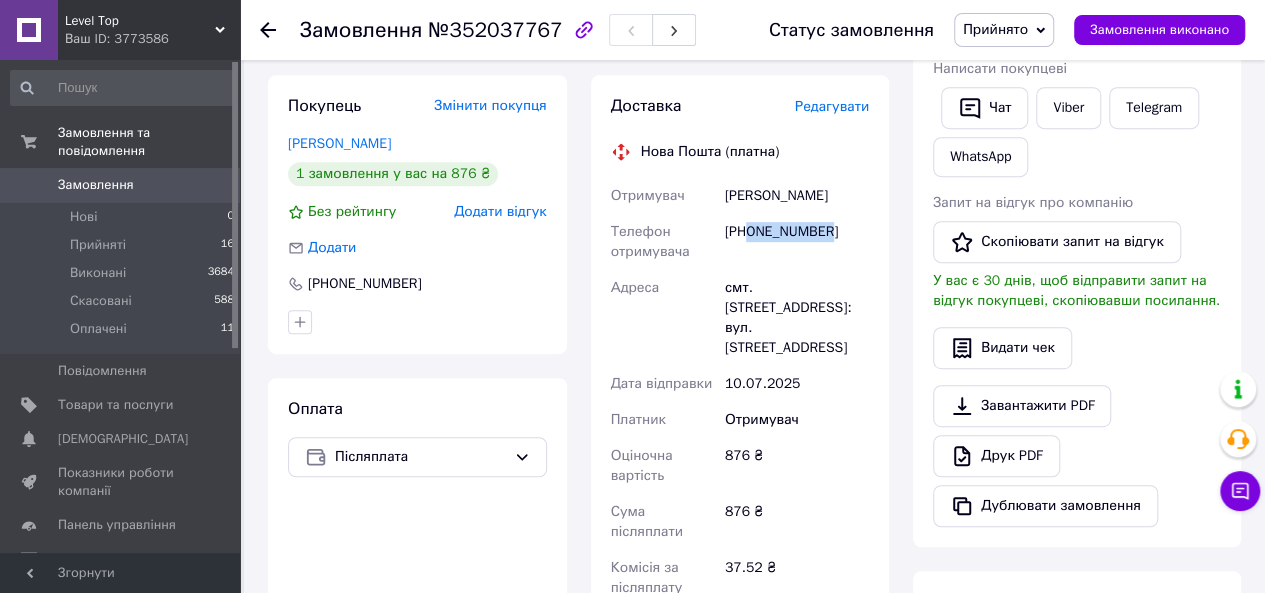 drag, startPoint x: 838, startPoint y: 235, endPoint x: 749, endPoint y: 239, distance: 89.08984 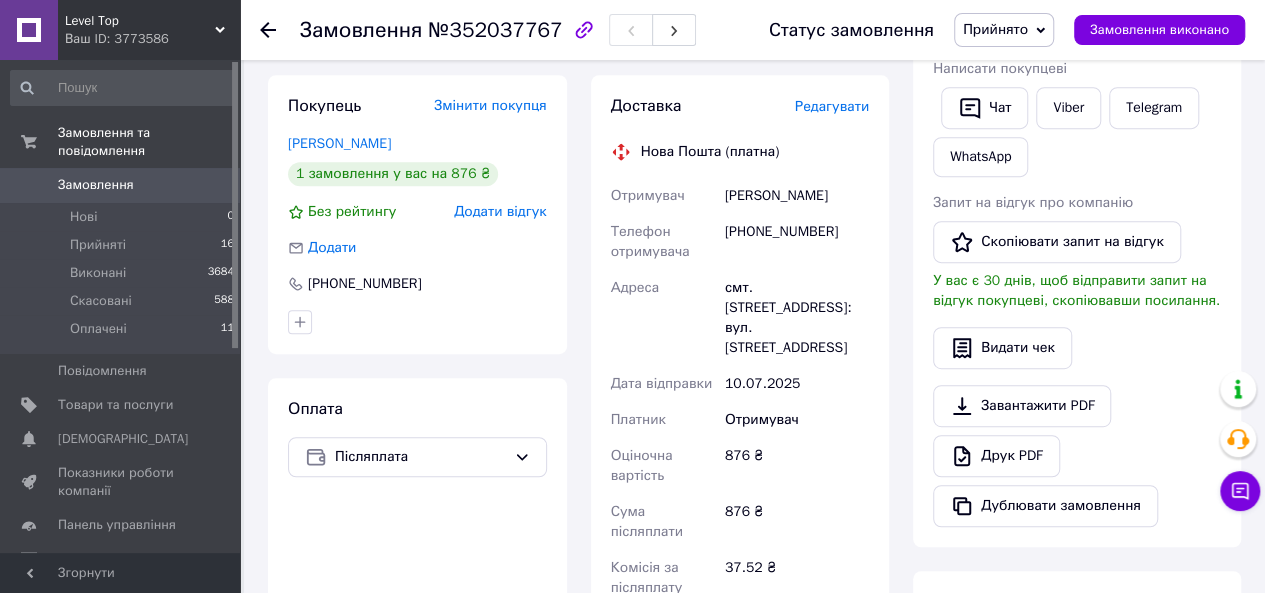 click on "[PERSON_NAME]" at bounding box center [797, 196] 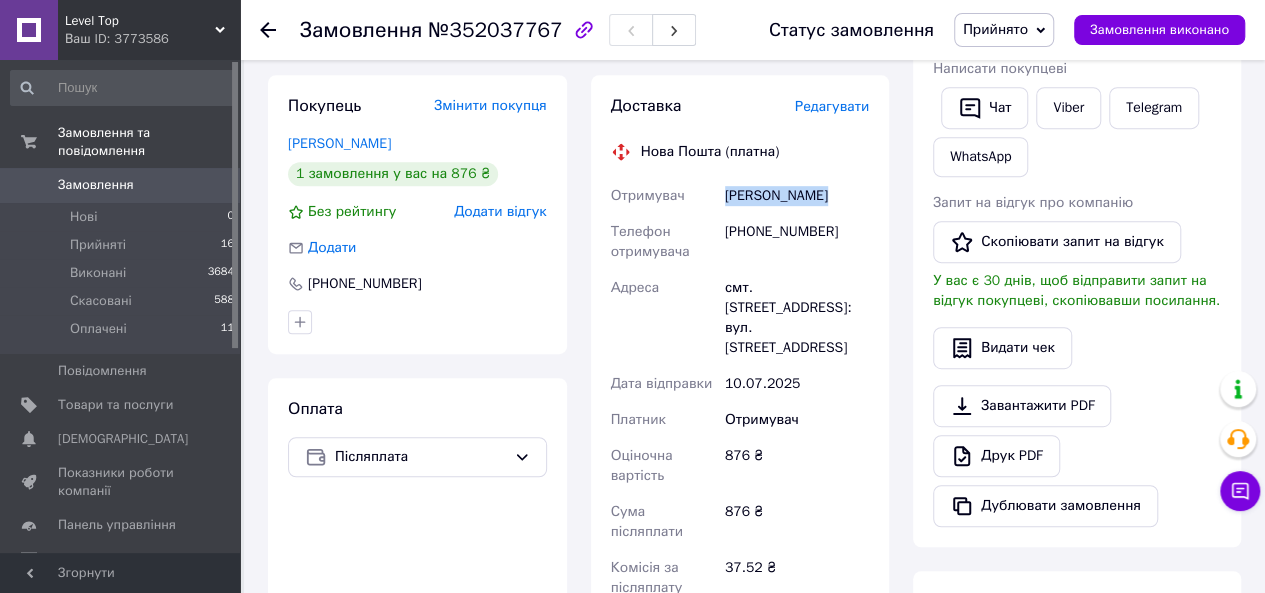 drag, startPoint x: 757, startPoint y: 202, endPoint x: 797, endPoint y: 202, distance: 40 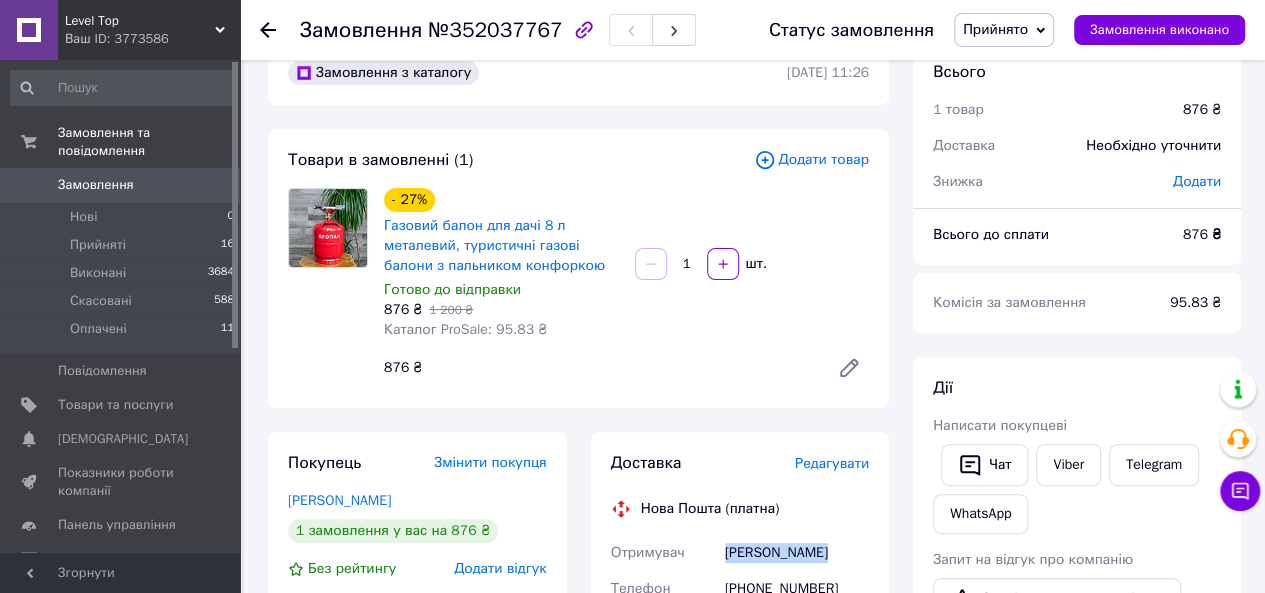 scroll, scrollTop: 0, scrollLeft: 0, axis: both 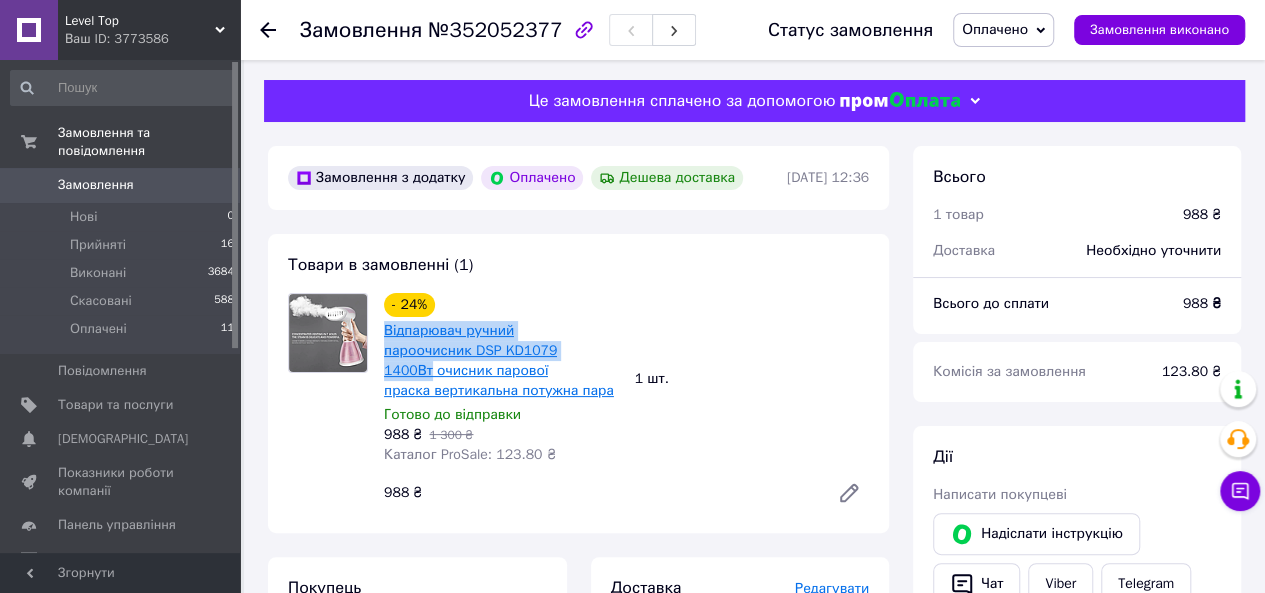 drag, startPoint x: 377, startPoint y: 331, endPoint x: 428, endPoint y: 380, distance: 70.724815 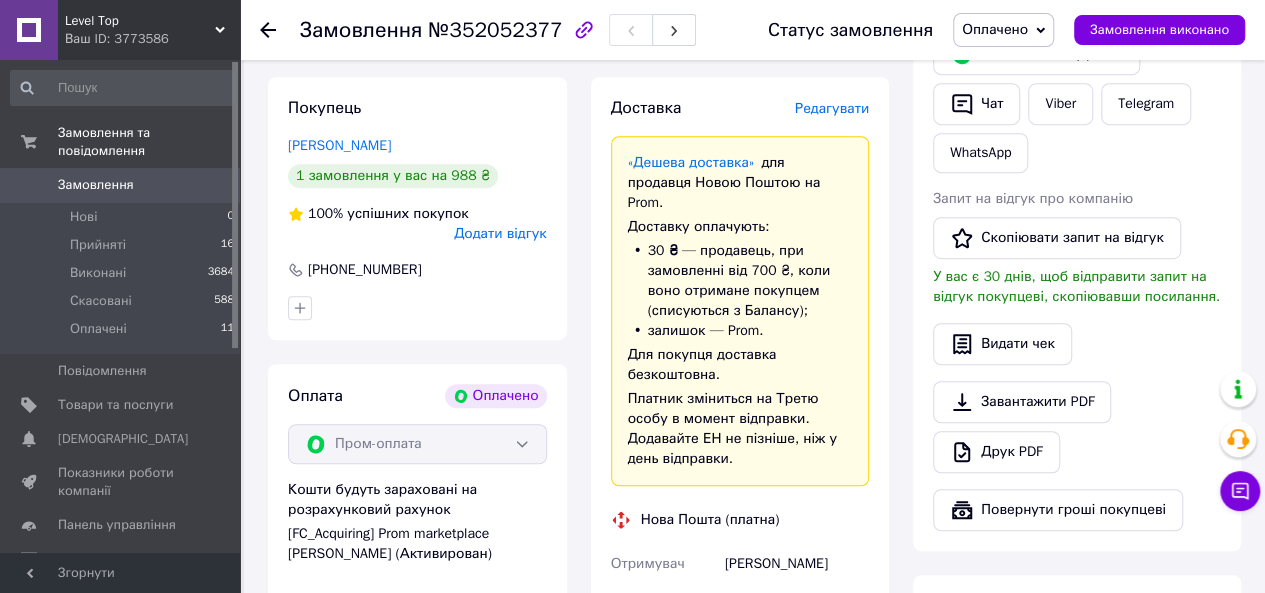 scroll, scrollTop: 600, scrollLeft: 0, axis: vertical 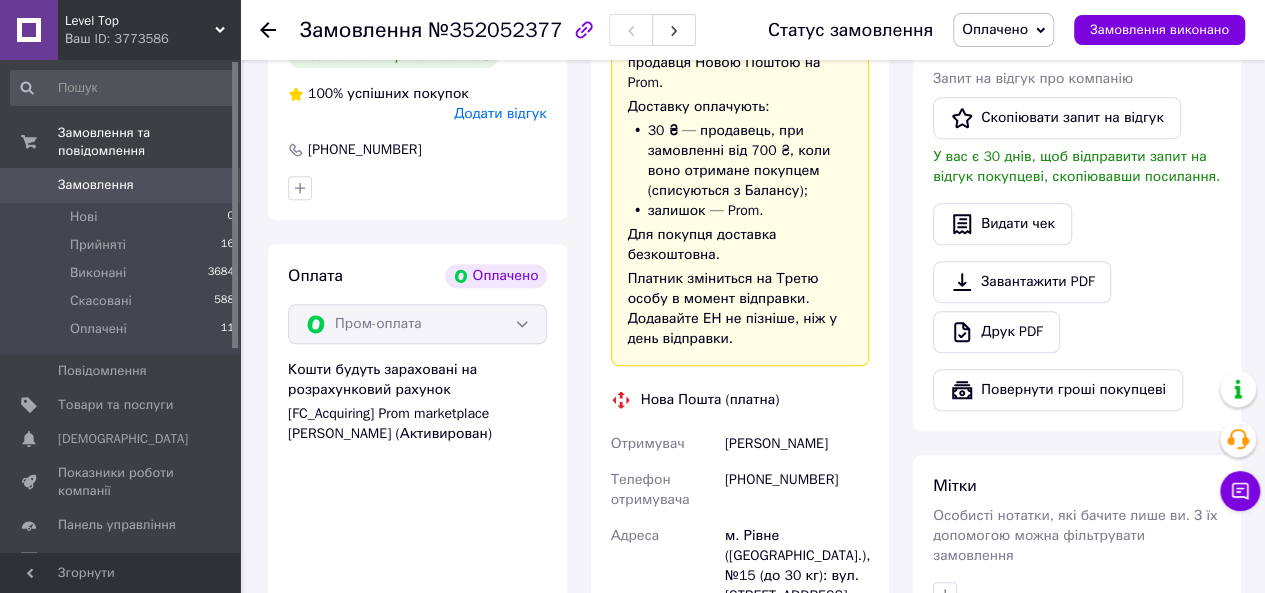 click on "[PERSON_NAME]" at bounding box center [797, 444] 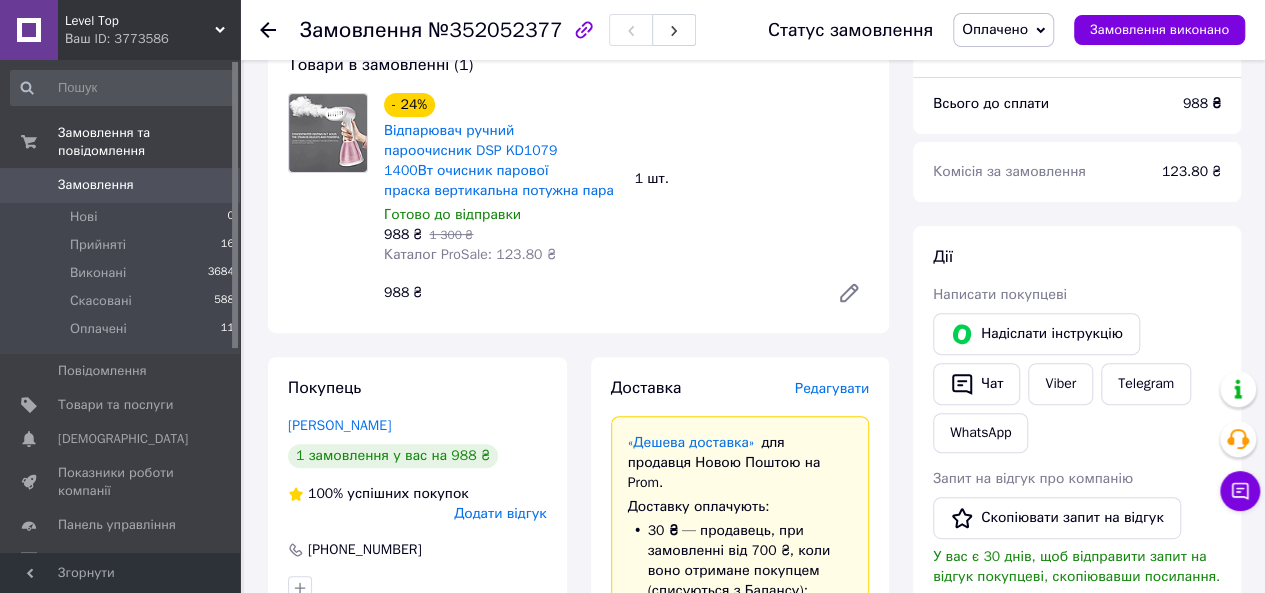 scroll, scrollTop: 600, scrollLeft: 0, axis: vertical 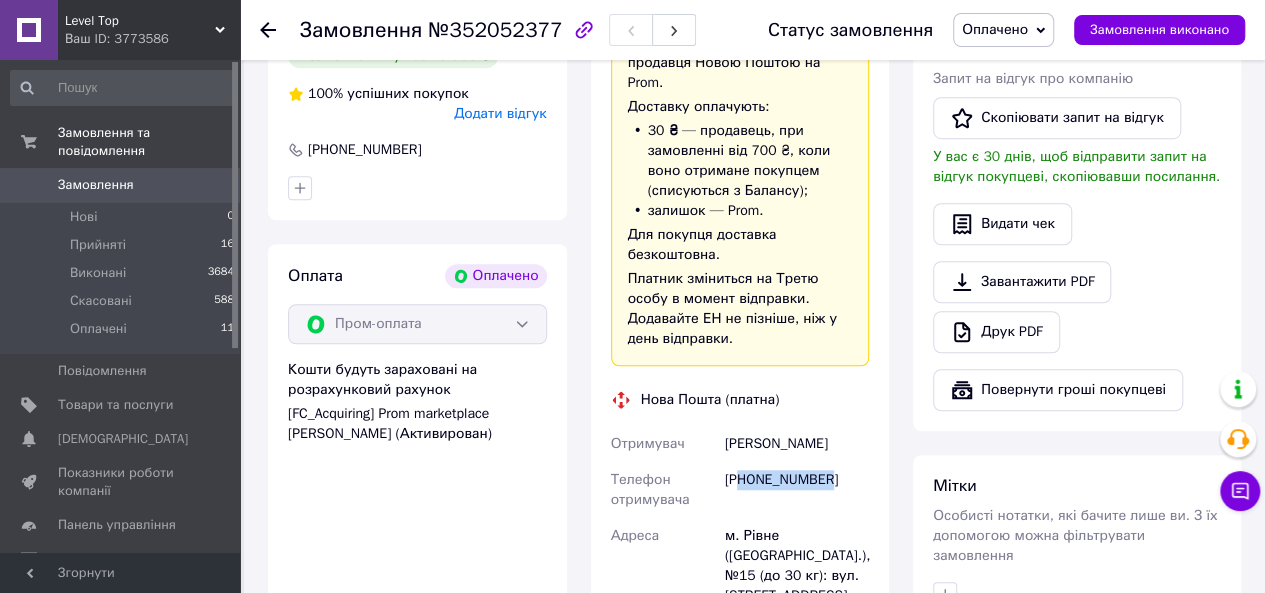 drag, startPoint x: 822, startPoint y: 447, endPoint x: 745, endPoint y: 450, distance: 77.05842 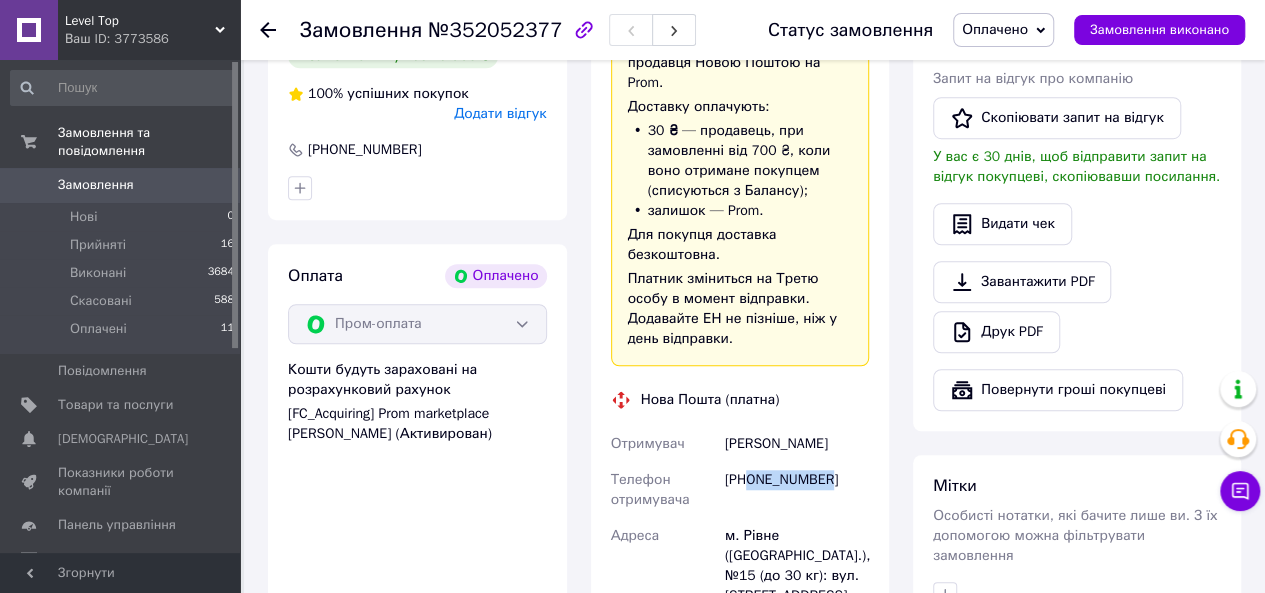 drag, startPoint x: 784, startPoint y: 443, endPoint x: 752, endPoint y: 445, distance: 32.06244 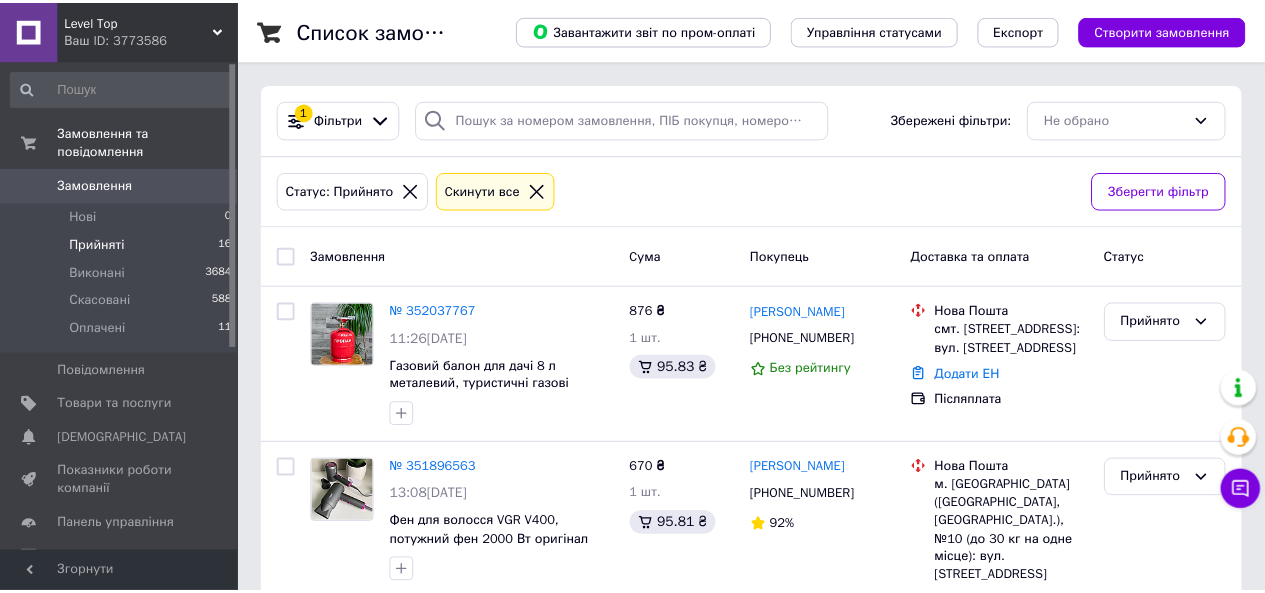 scroll, scrollTop: 0, scrollLeft: 0, axis: both 